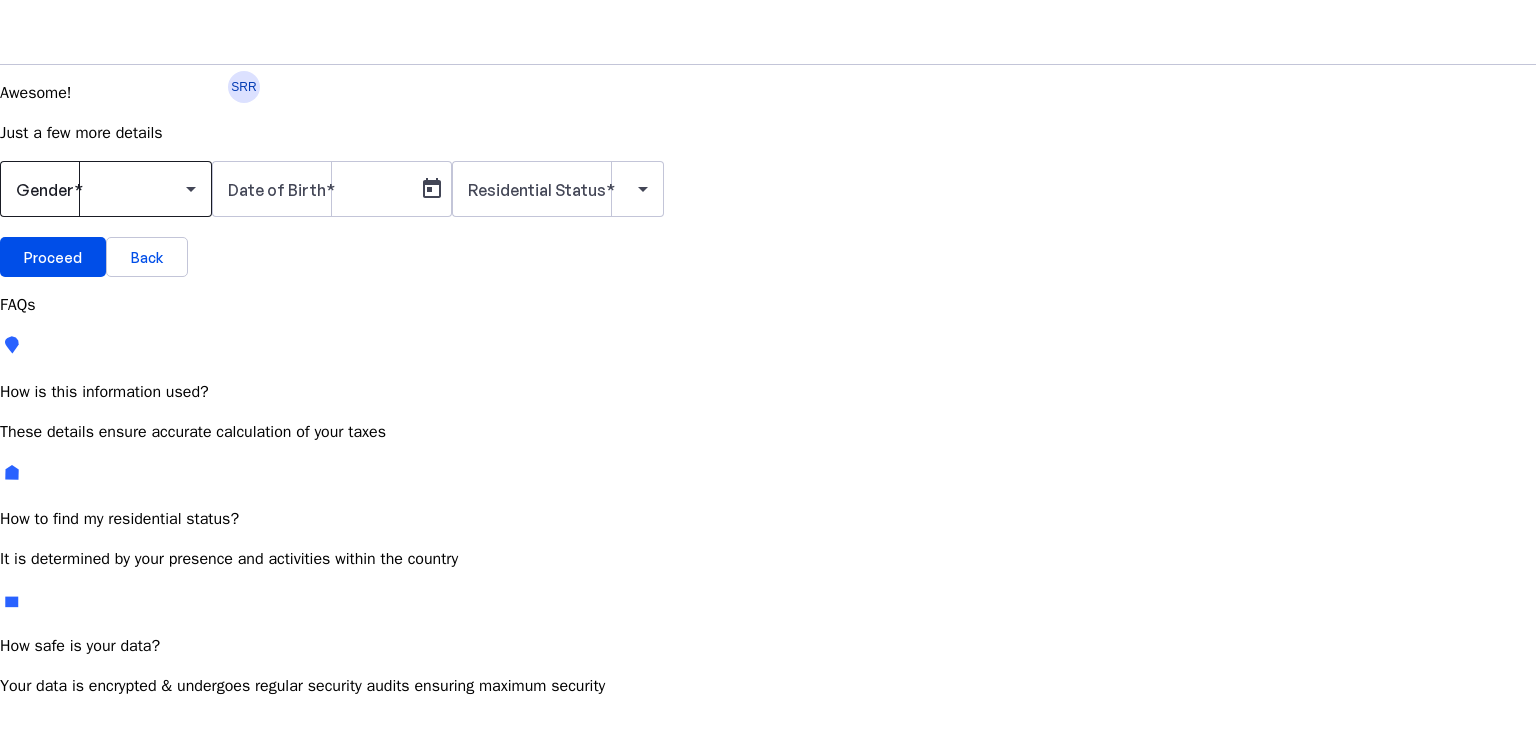 scroll, scrollTop: 0, scrollLeft: 0, axis: both 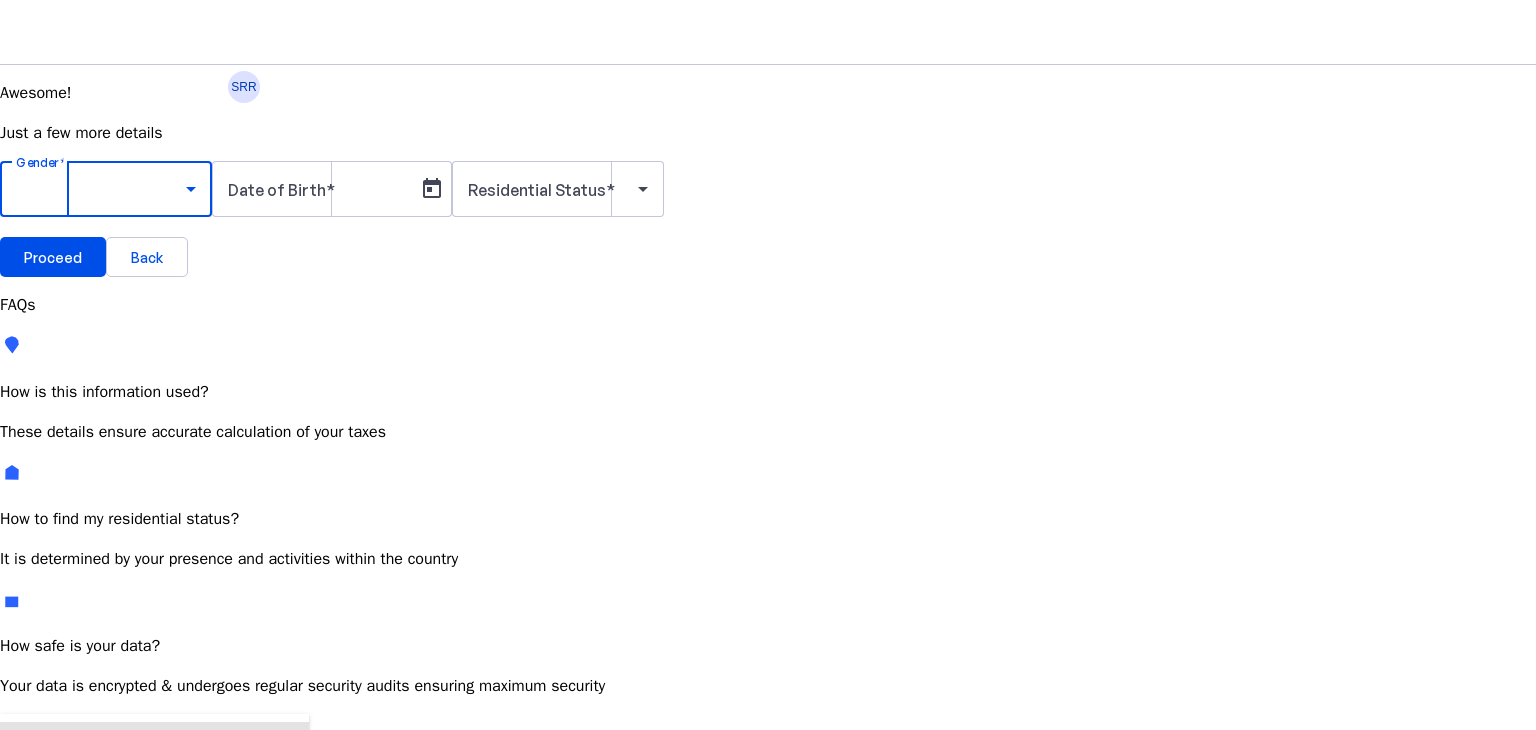 click on "Male" at bounding box center (154, 746) 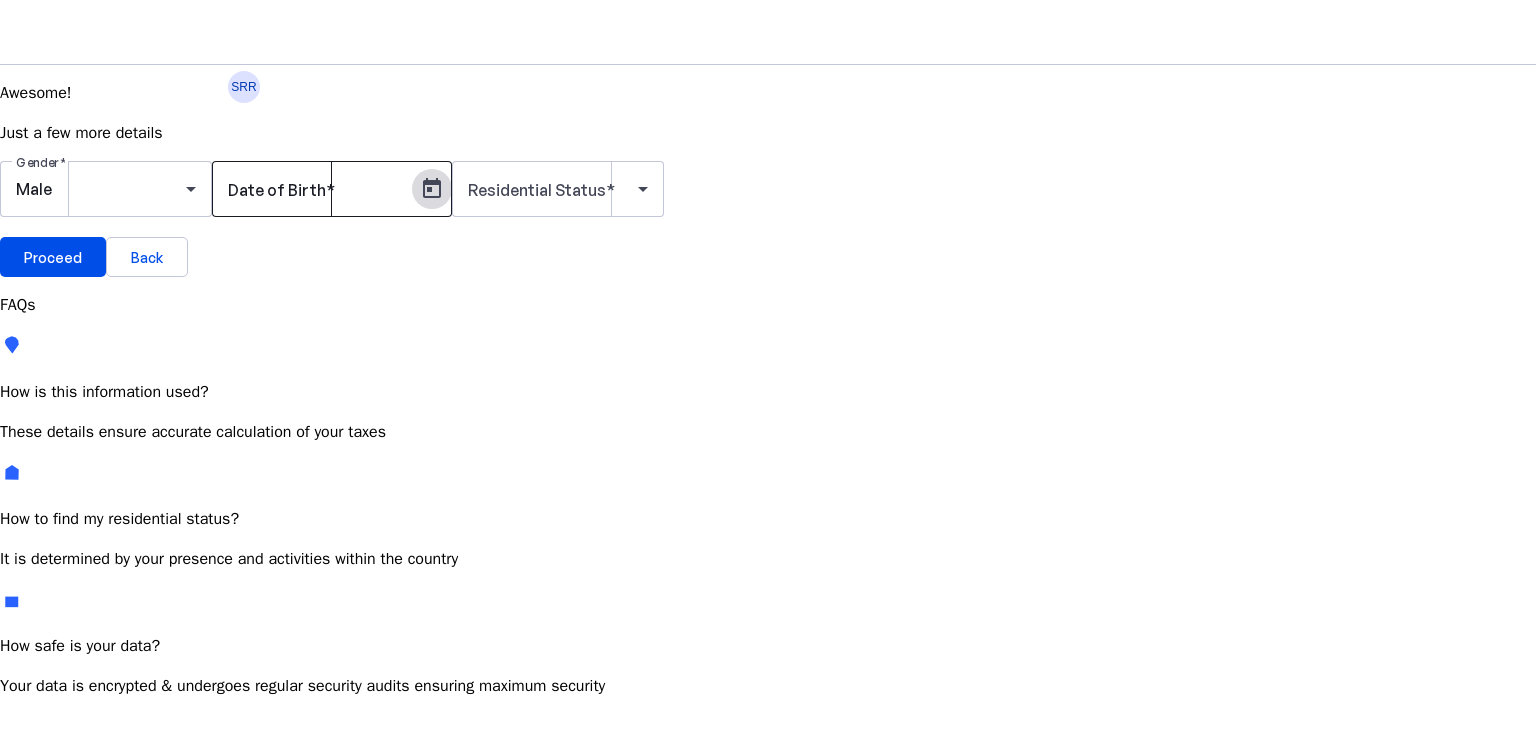 click at bounding box center (432, 189) 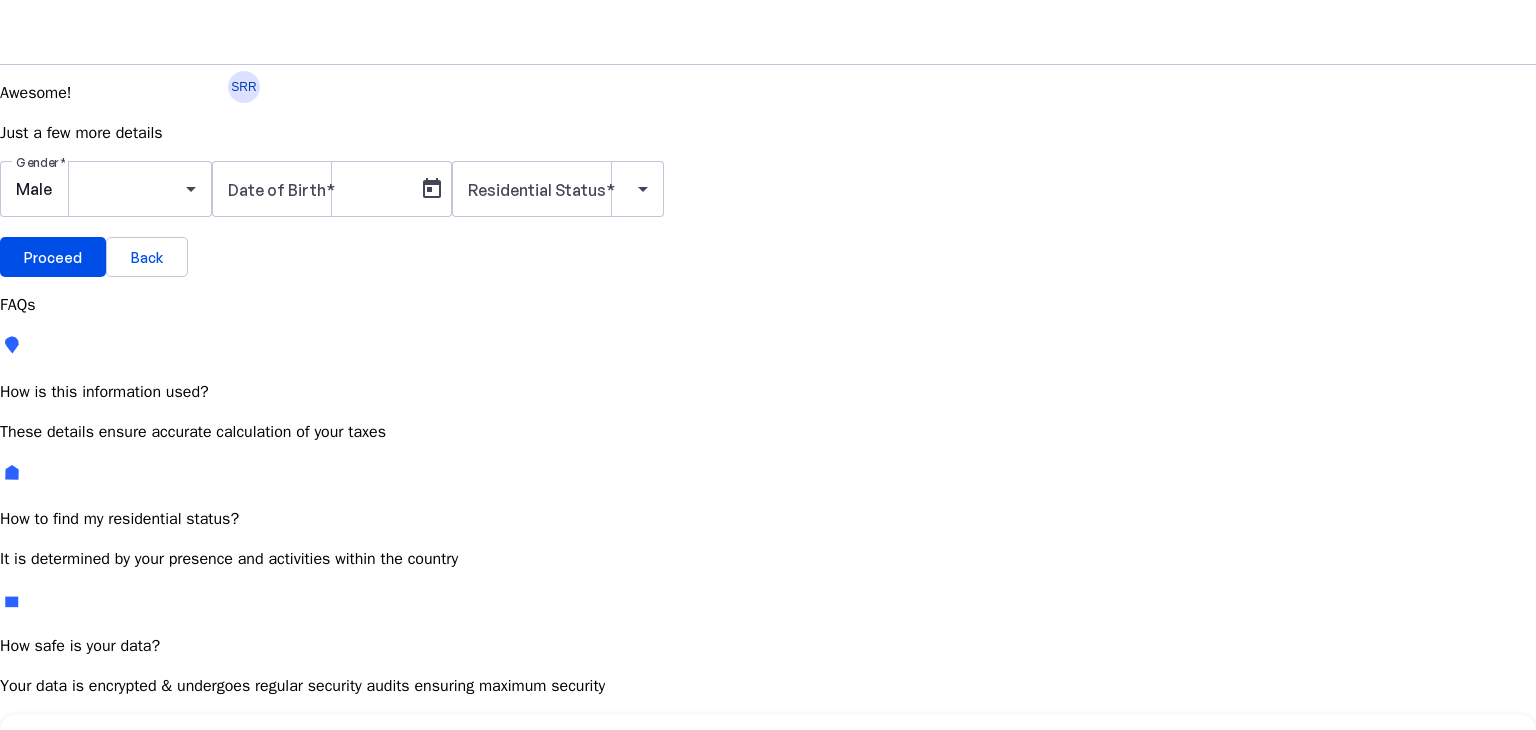 click on "JUL 2025" at bounding box center (124, 756) 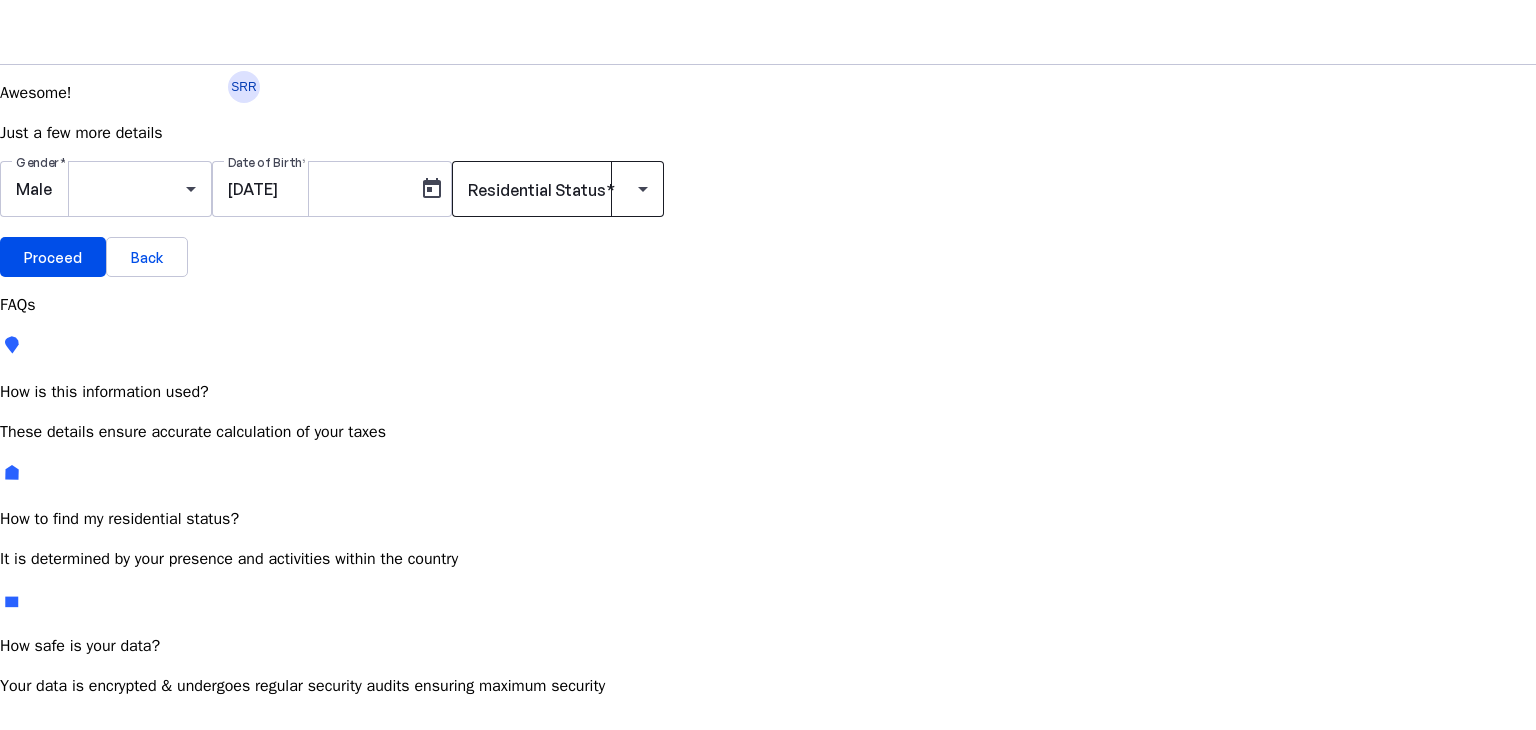 click at bounding box center (558, 189) 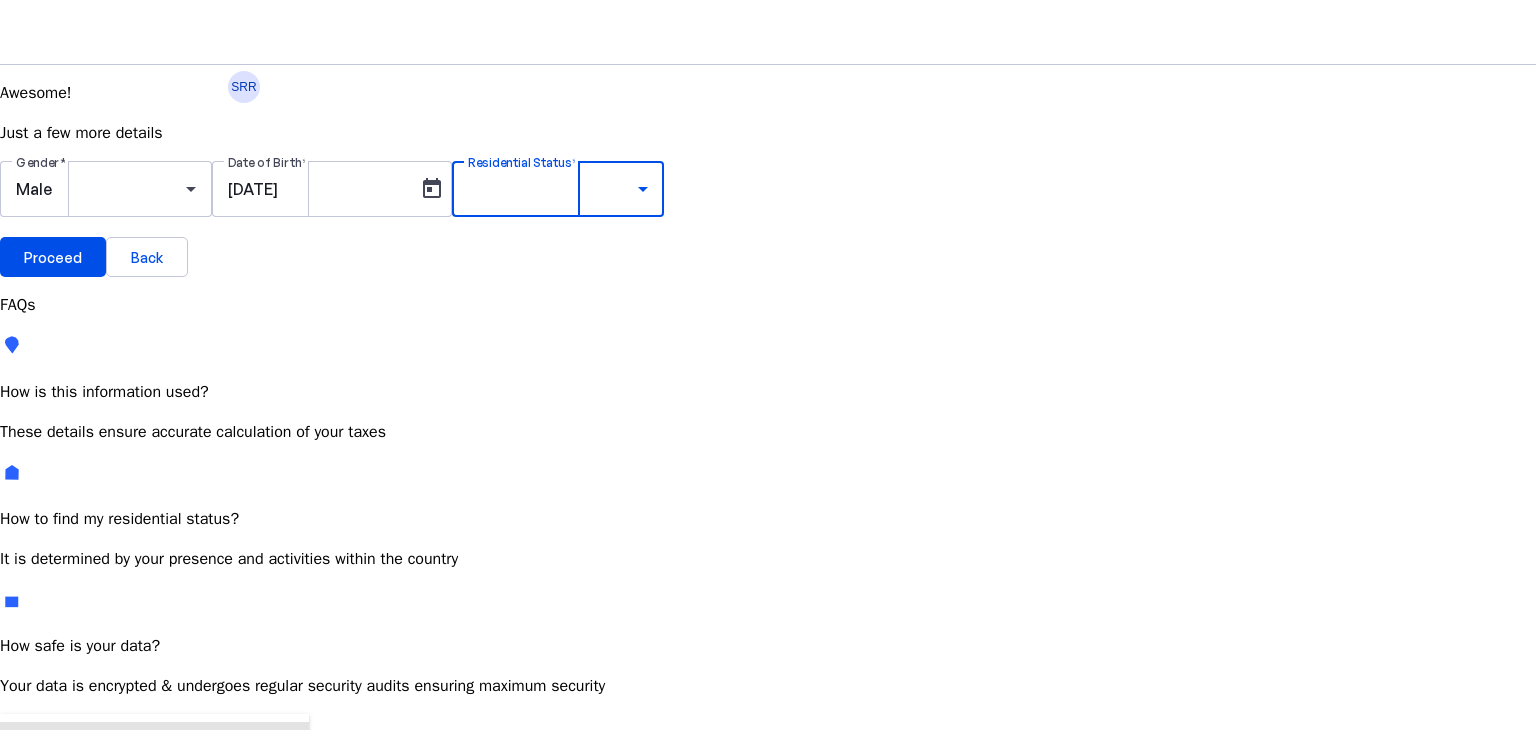 click on "Not Ordinarily Resident" at bounding box center (154, 837) 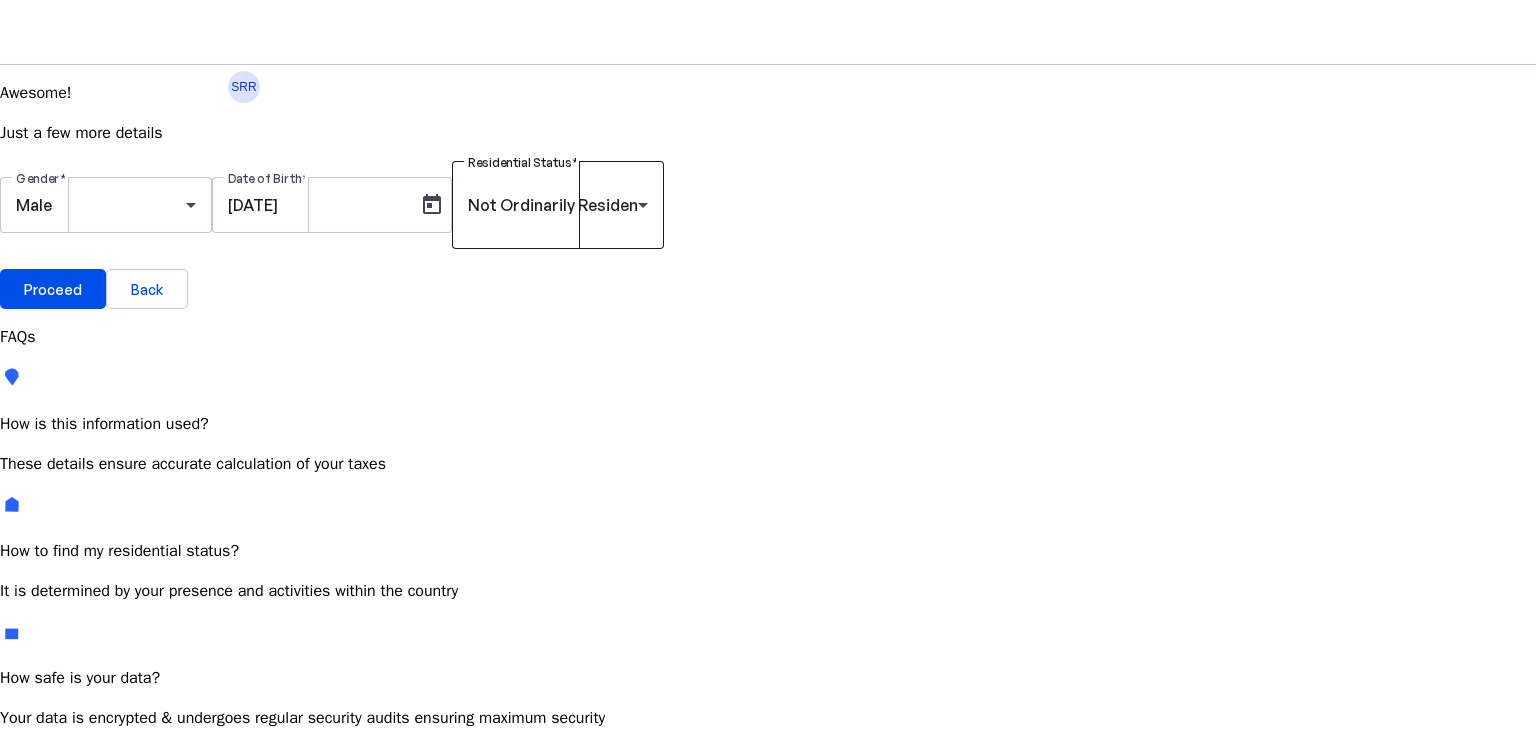 click on "Not Ordinarily Resident" at bounding box center [558, 205] 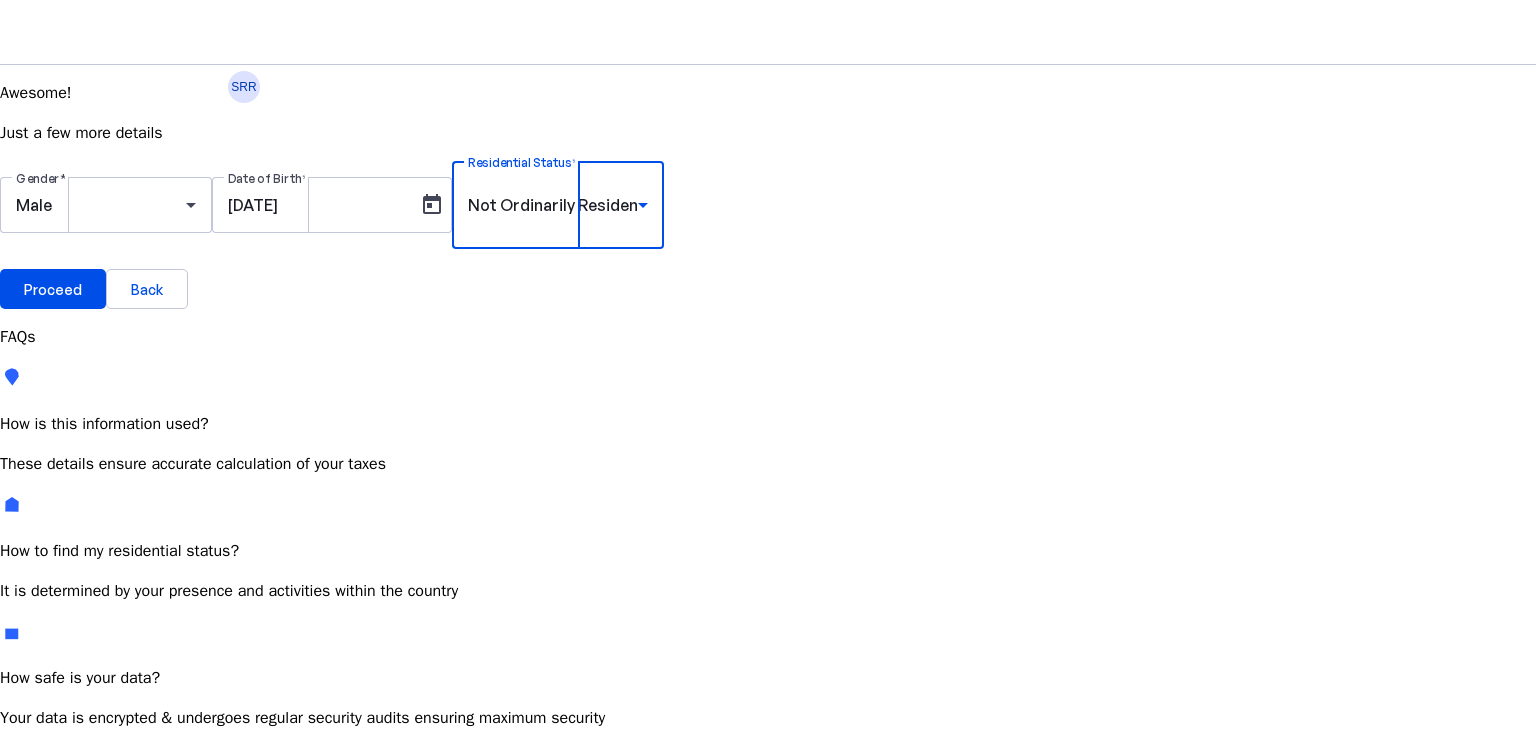 click at bounding box center [768, 746] 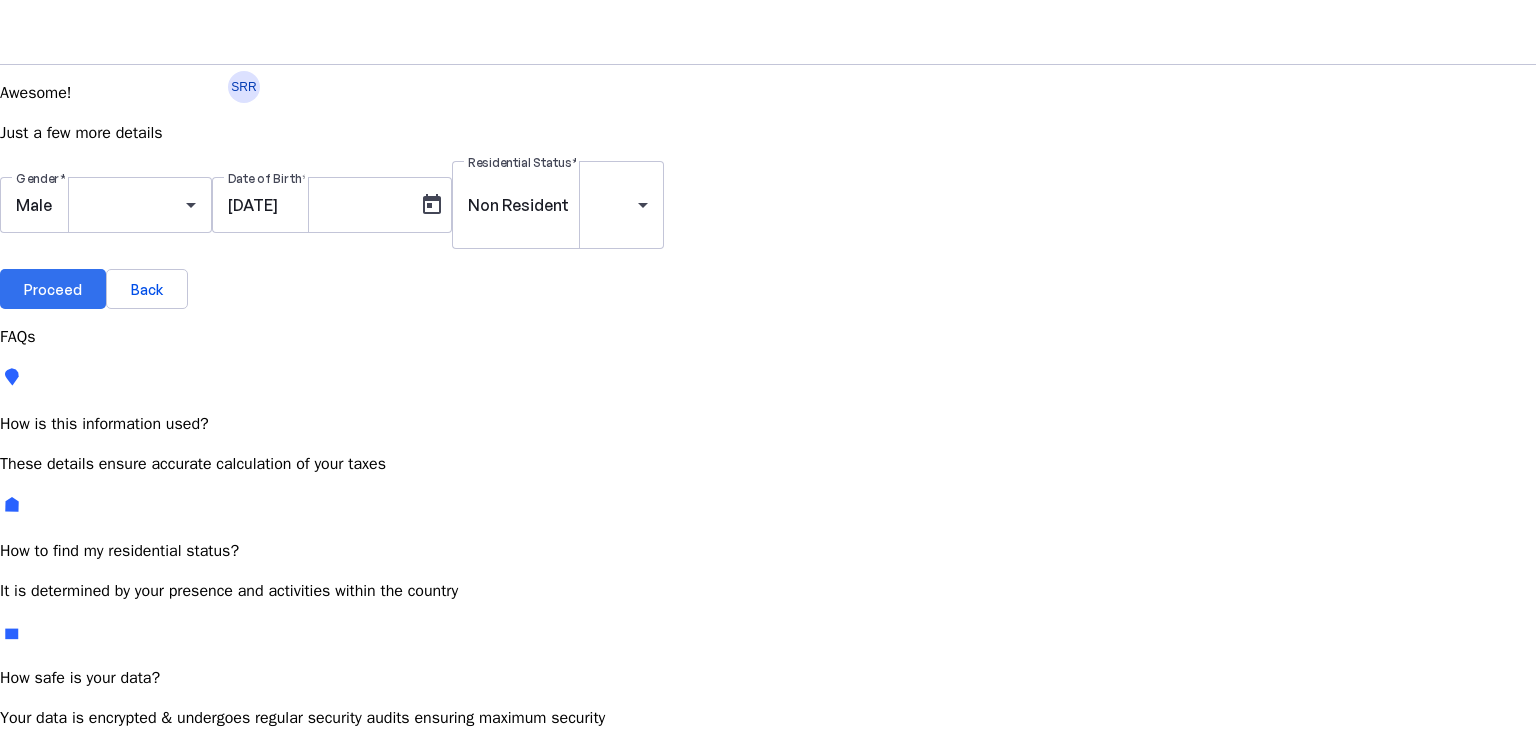 click on "Proceed" at bounding box center [53, 289] 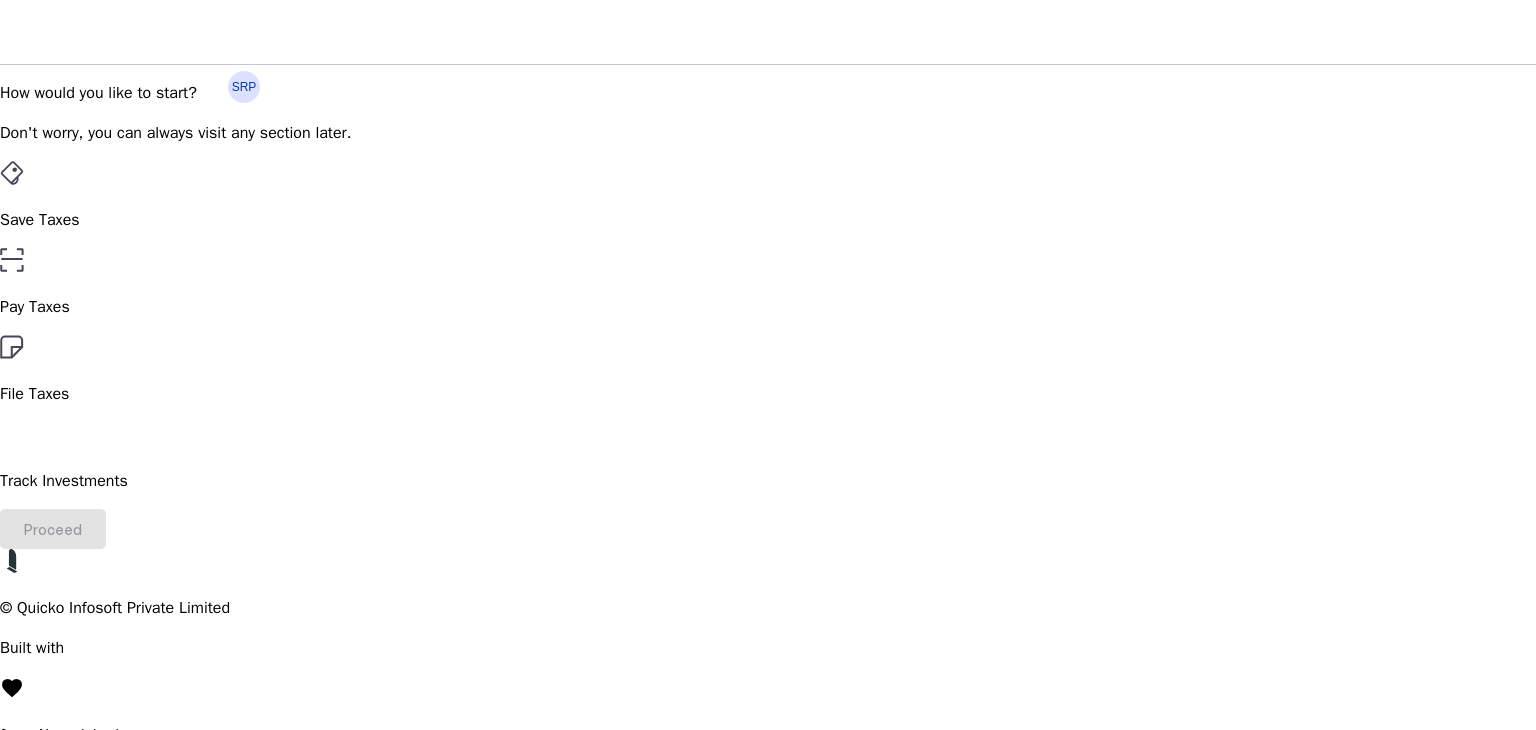 click on "Save Taxes" at bounding box center [768, 196] 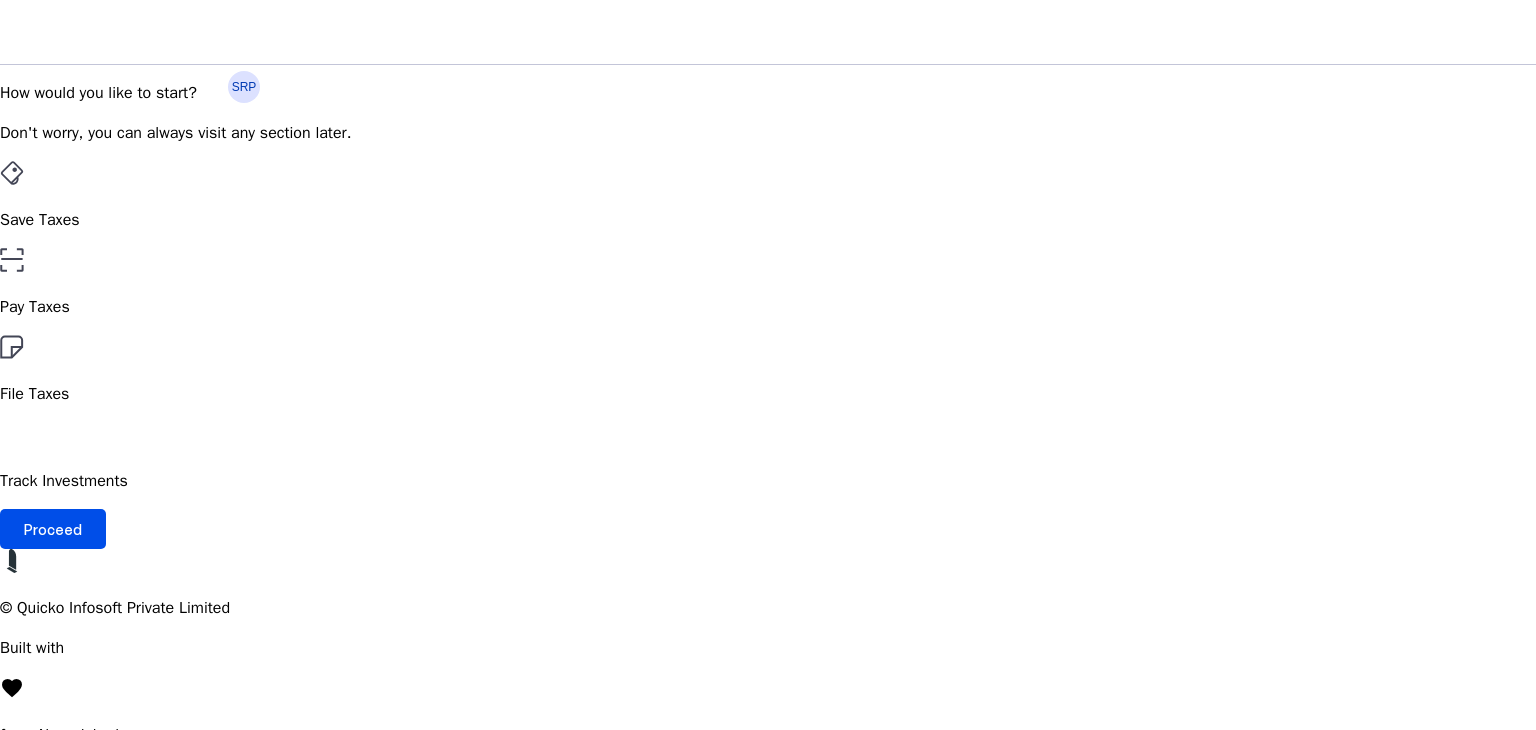 click on "File Taxes" at bounding box center [768, 370] 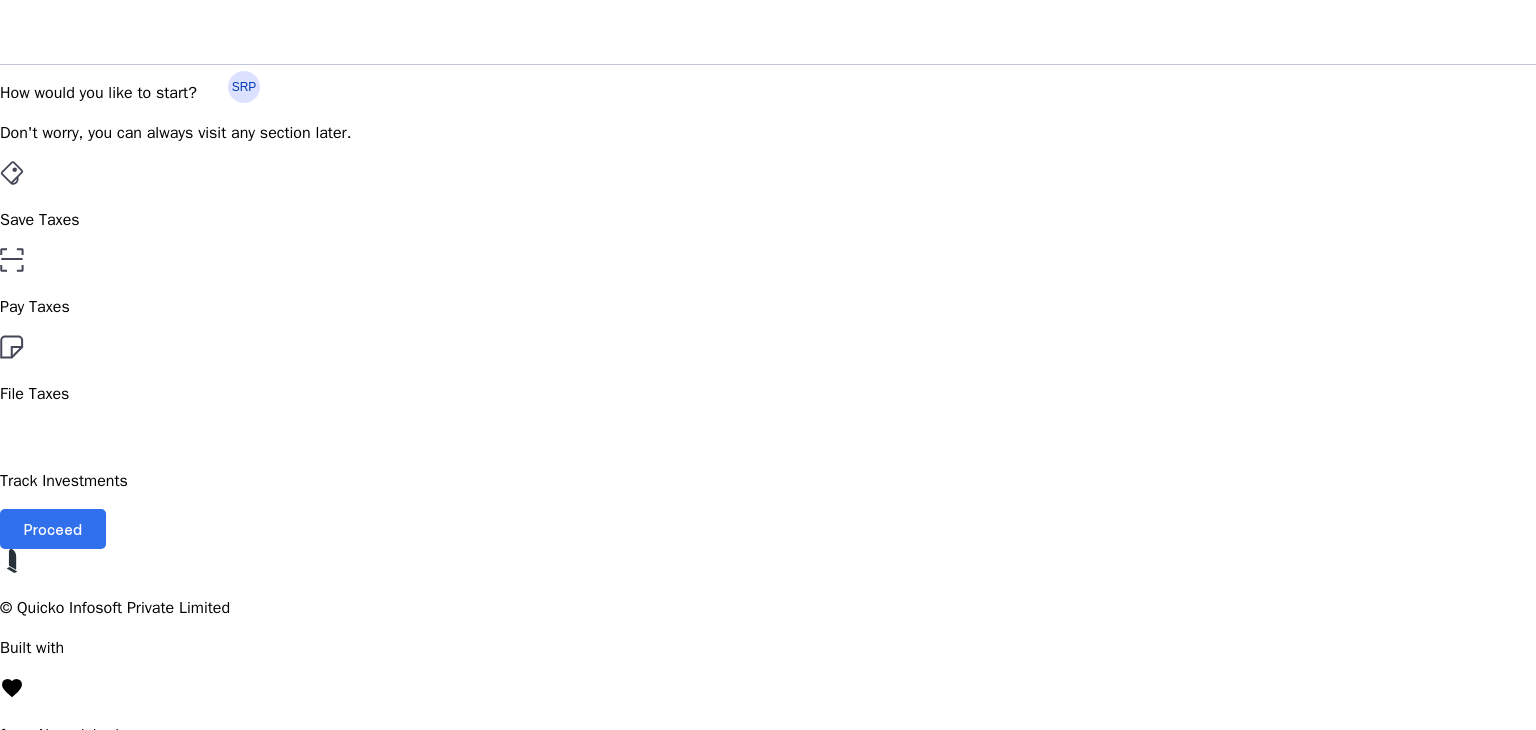 click on "Proceed" at bounding box center [53, 529] 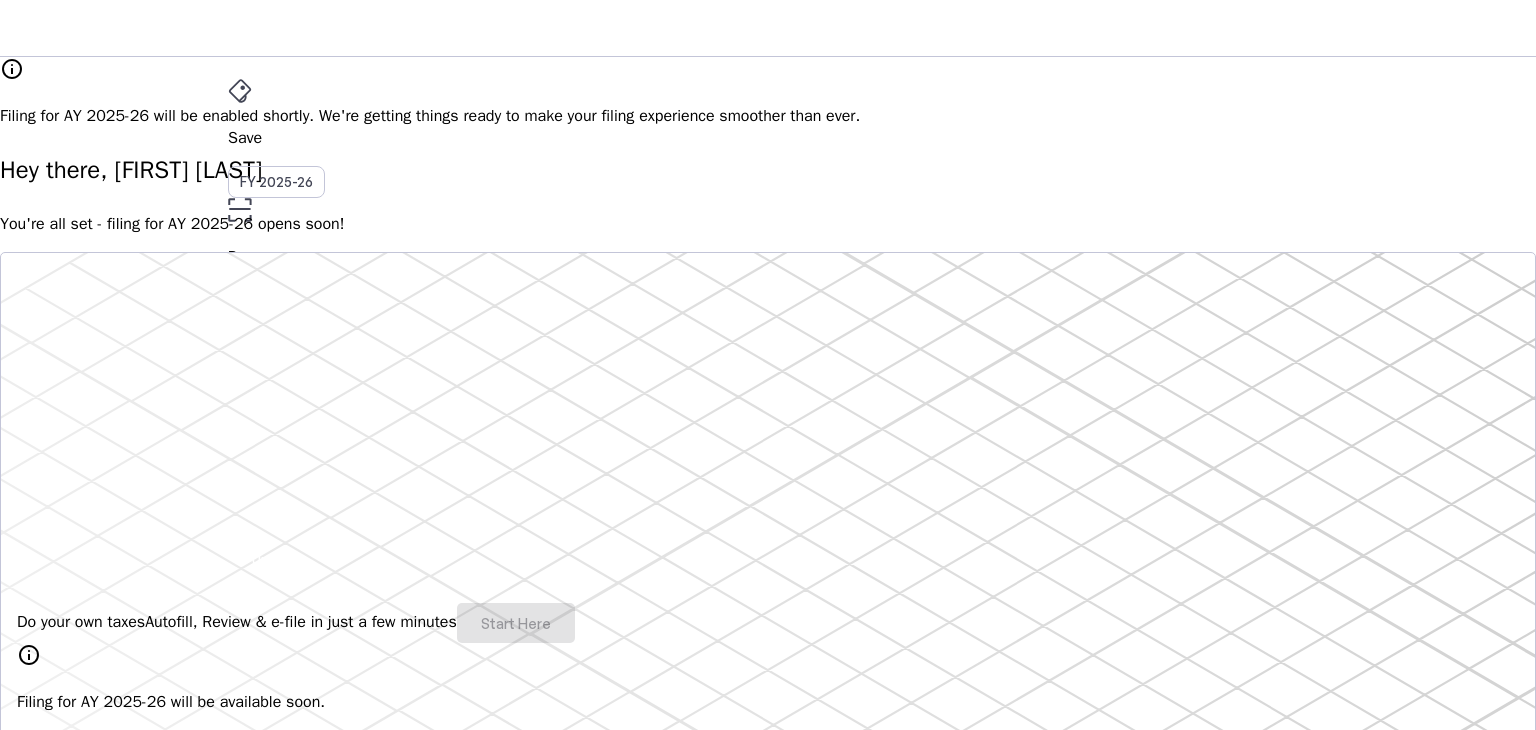 scroll, scrollTop: 0, scrollLeft: 0, axis: both 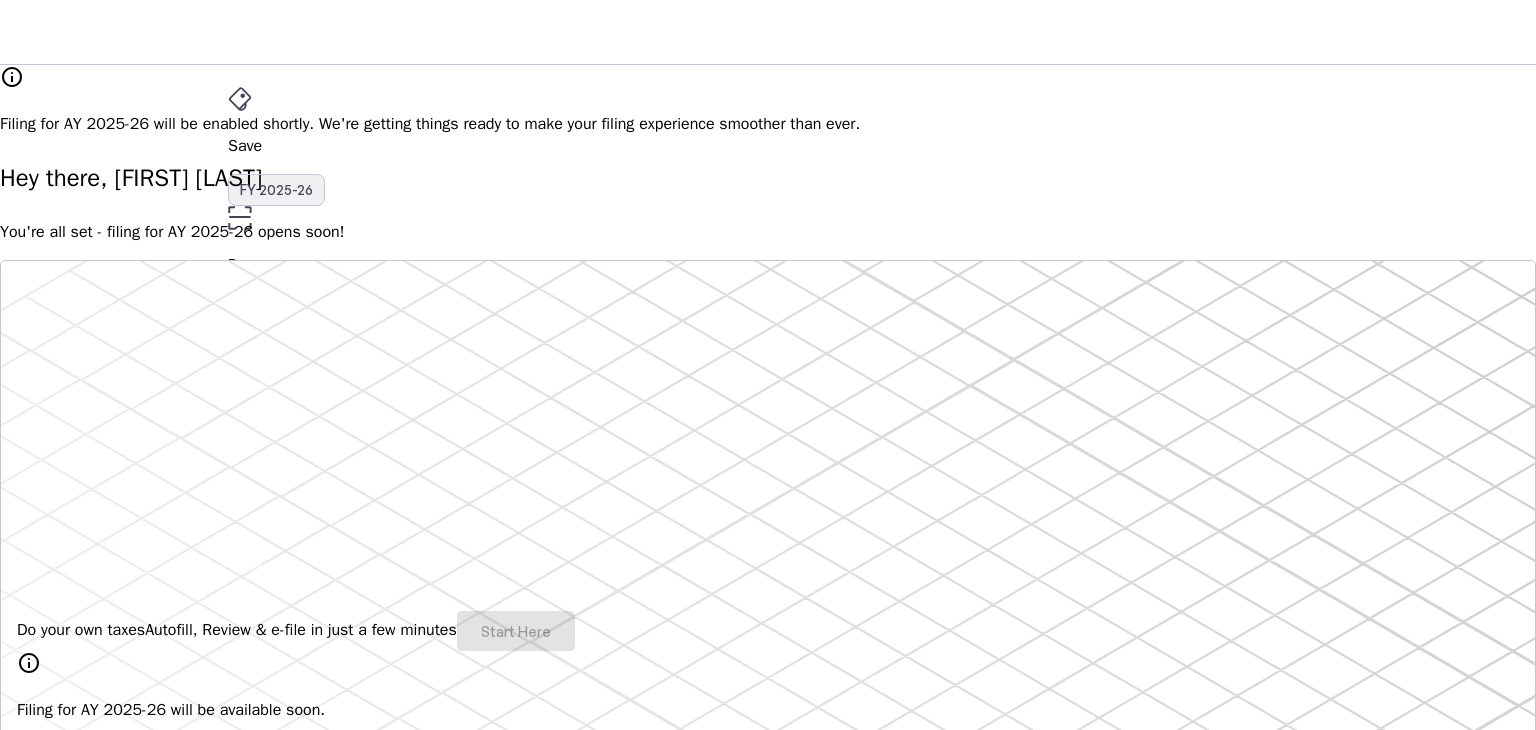 click on "FY 2025-26" at bounding box center [276, 190] 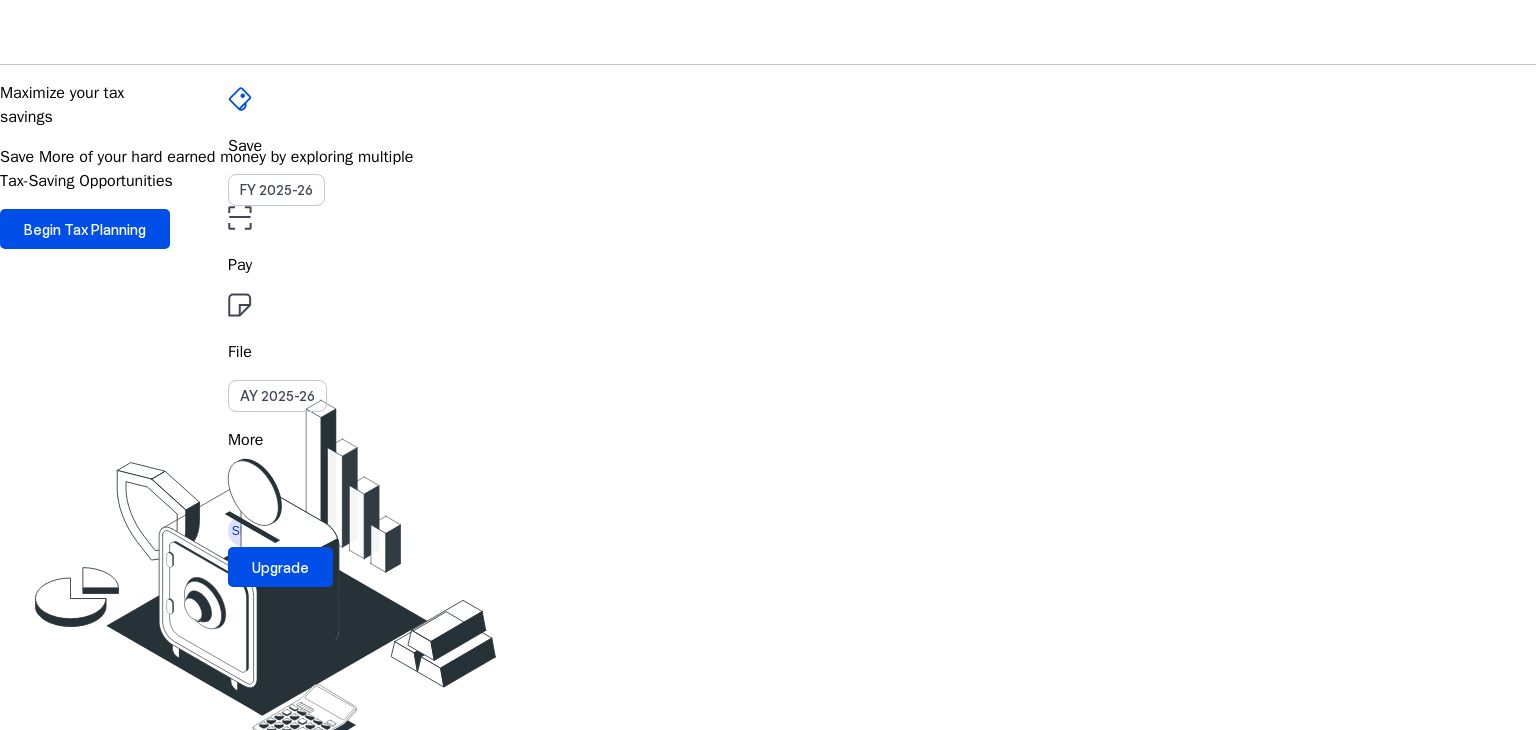 click on "FY 2025-26" at bounding box center [276, 190] 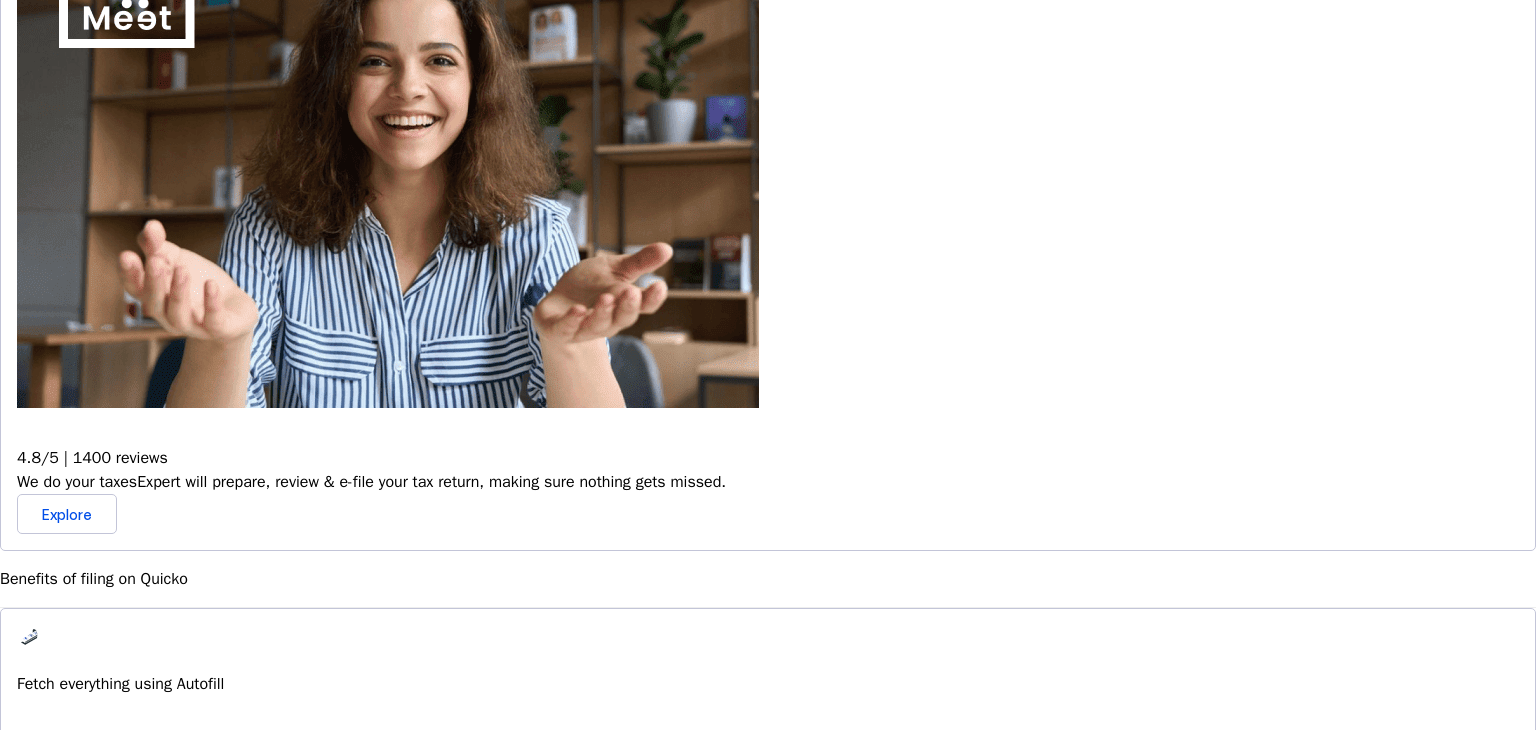 scroll, scrollTop: 0, scrollLeft: 0, axis: both 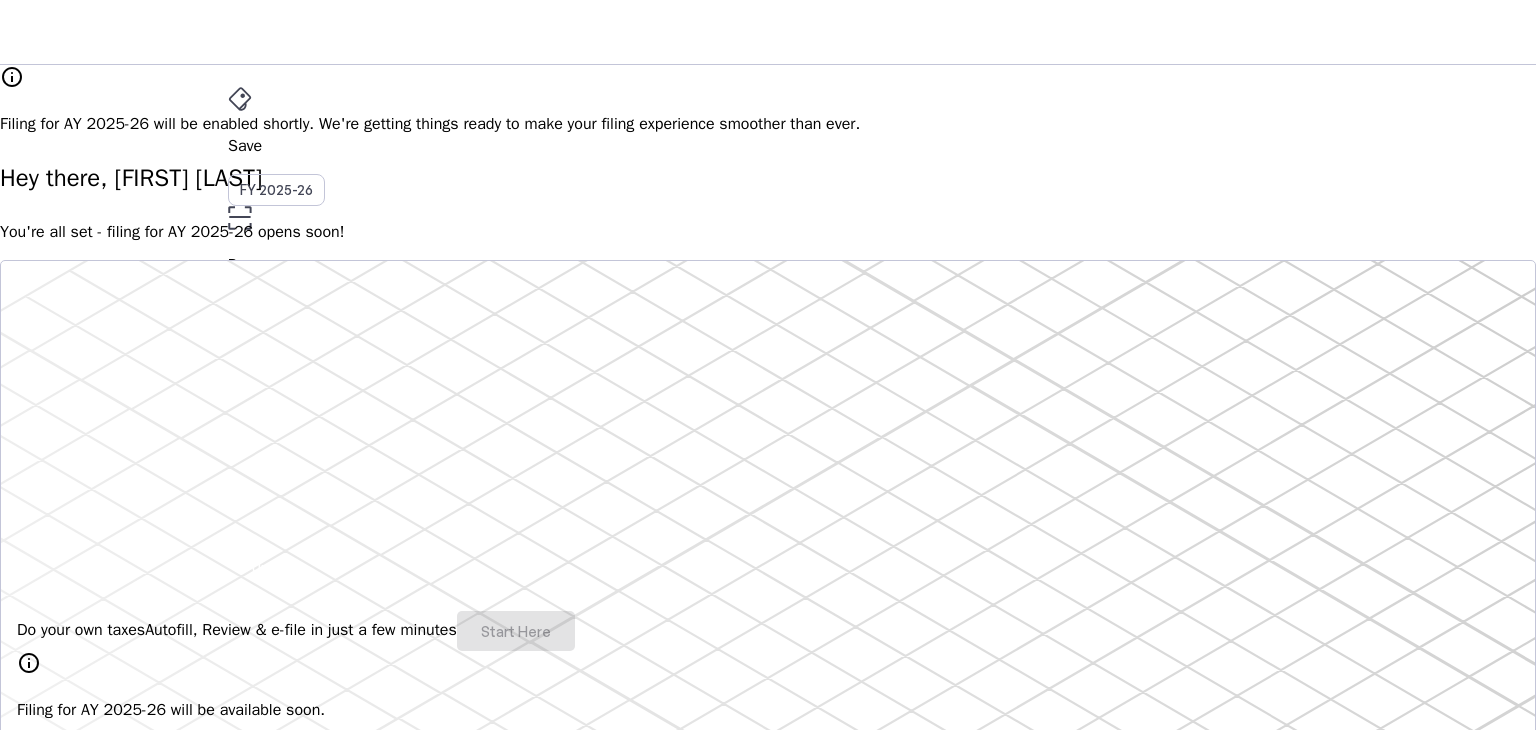 click on "Save FY [YEAR] Pay File AY [YEAR] More arrow_drop_down SRP Upgrade" at bounding box center [768, 32] 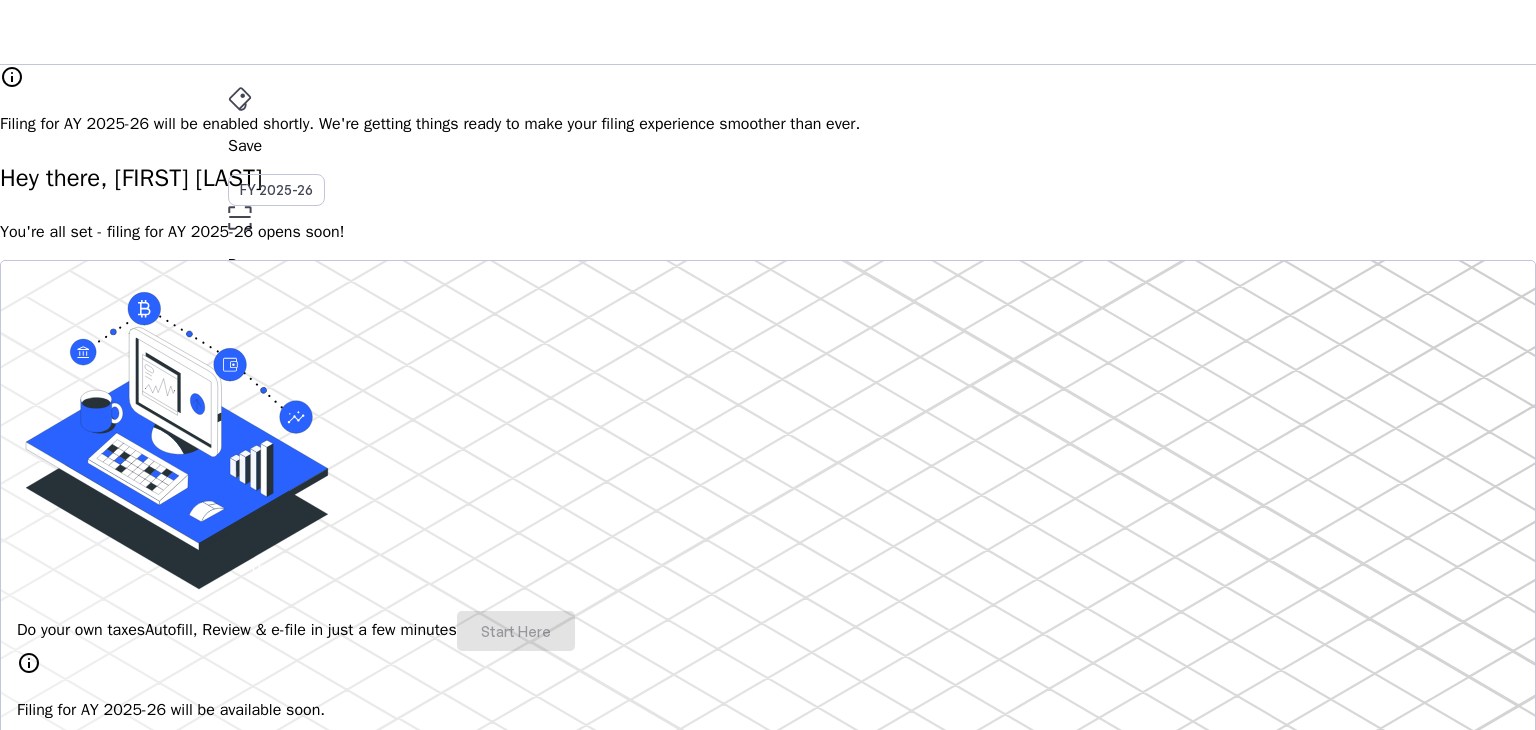 click on "arrow_drop_down" at bounding box center [240, 480] 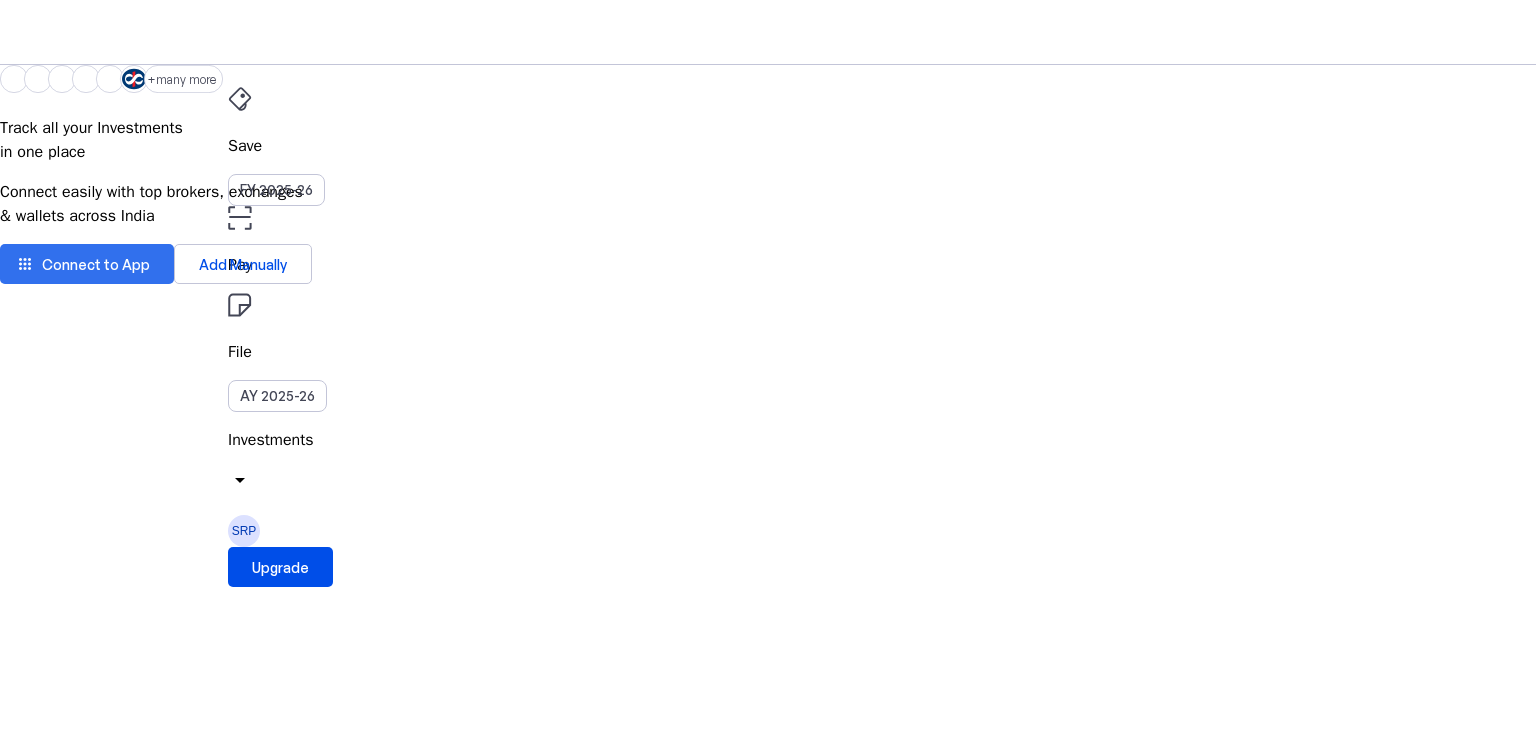 click on "Connect to App" at bounding box center [96, 264] 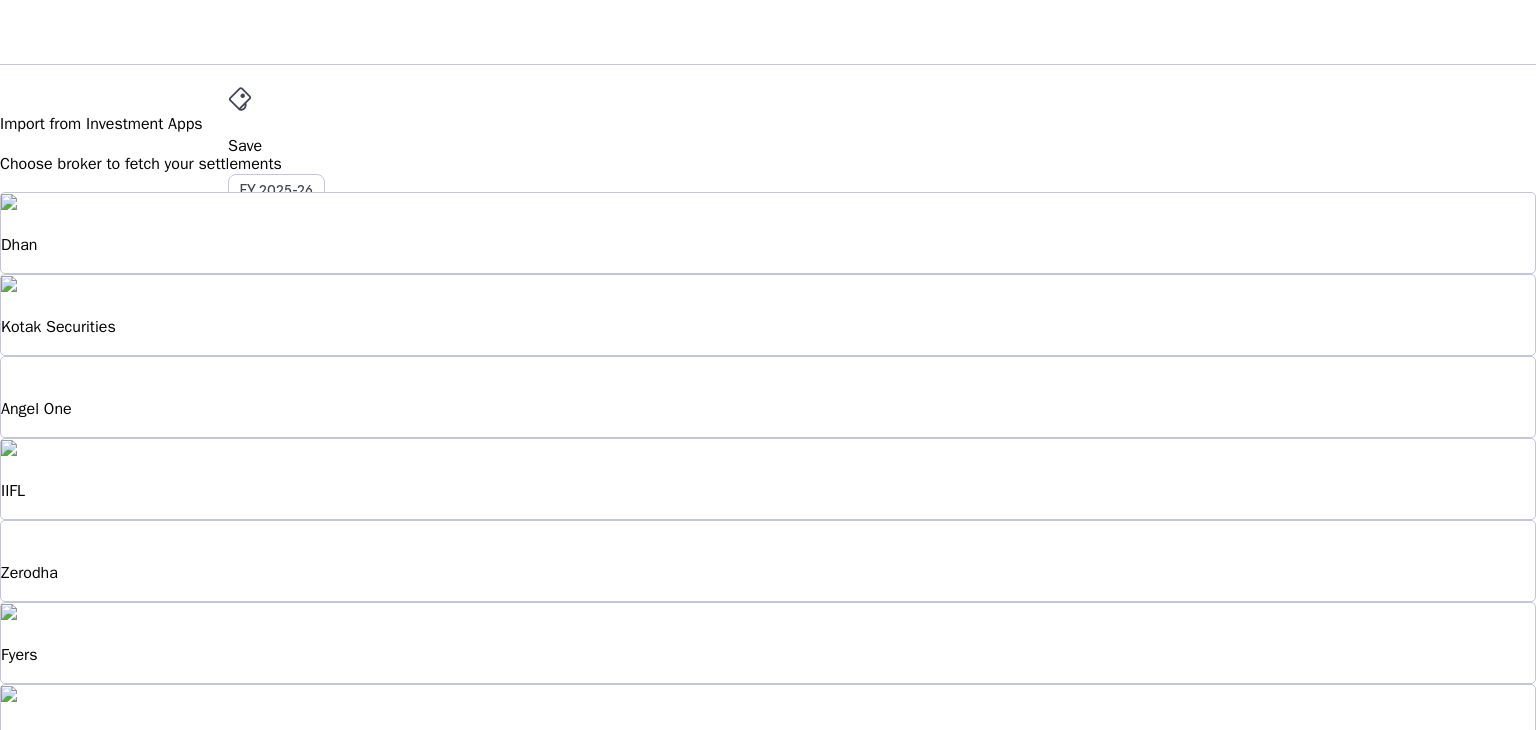 click on "Import from Investment Apps Choose broker to fetch your settlements Dhan Kotak Securities Angel One IIFL Zerodha Fyers Upstox Alice Blue Groww 5paisa apps Don't see your Investment App? Join thousands of taxpayers and tweet to your broker, urging them to partner with  Quicko. Let's make it happen! Broker Lemonn Post! edit Add Account Manually chevron_right" at bounding box center [768, 747] 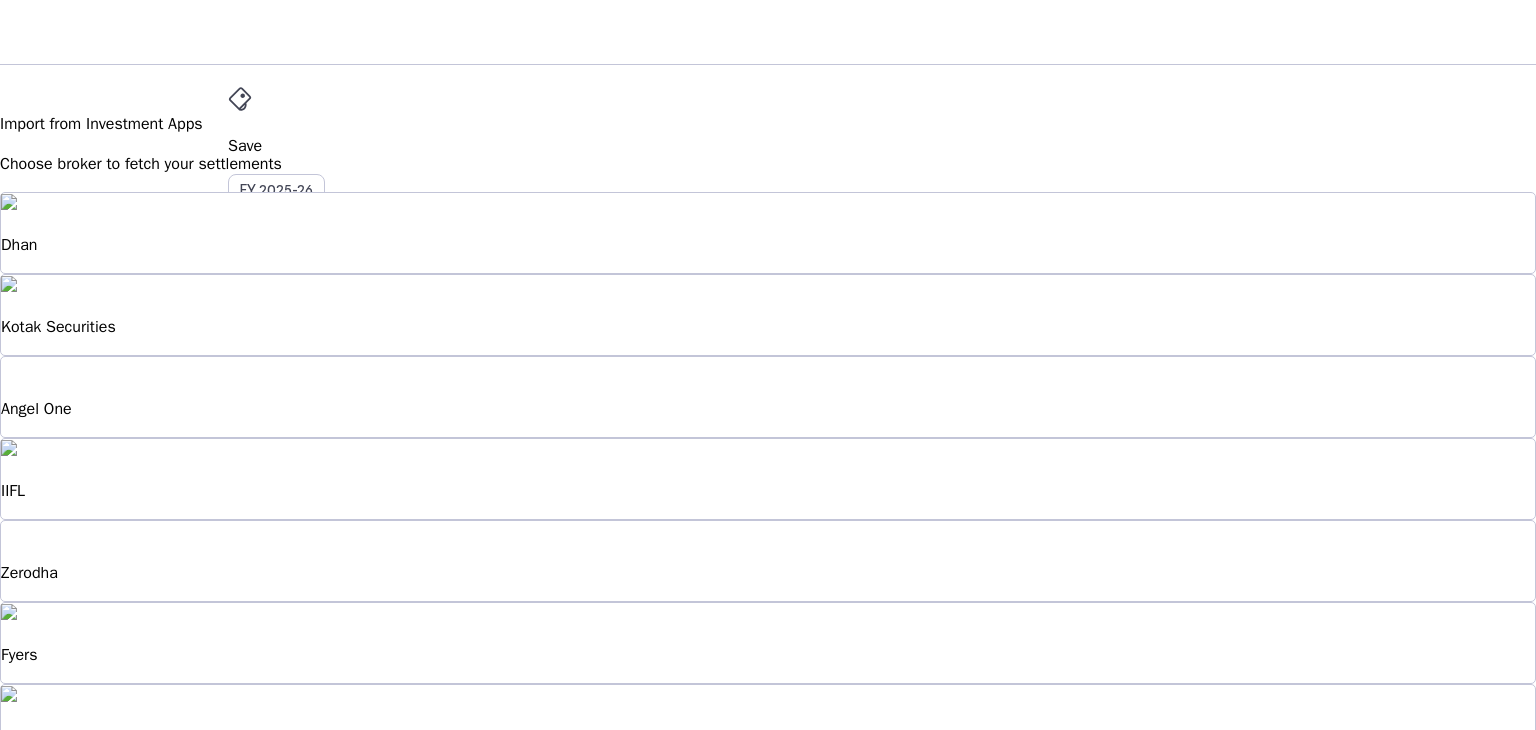 click on "Upstox" at bounding box center (768, 725) 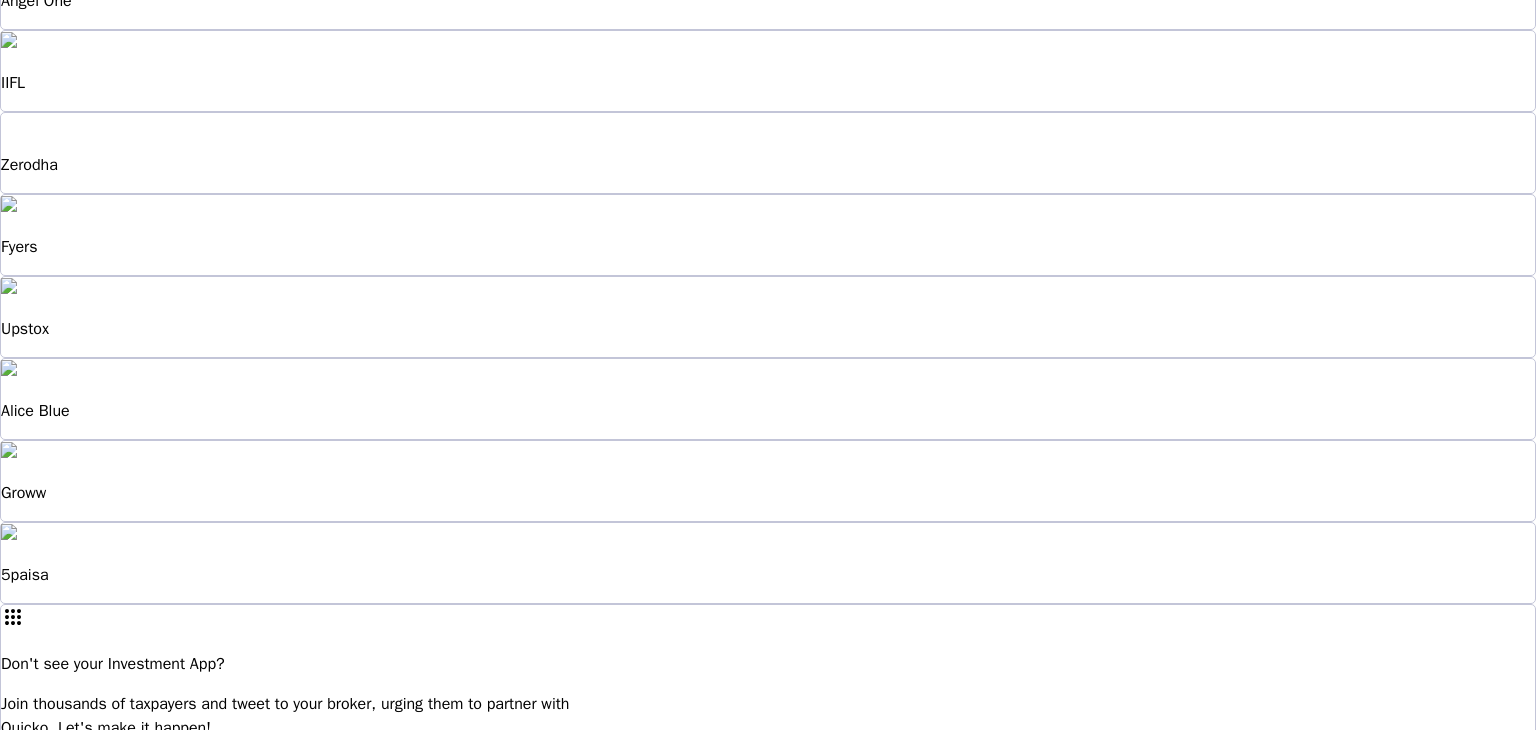 scroll, scrollTop: 408, scrollLeft: 0, axis: vertical 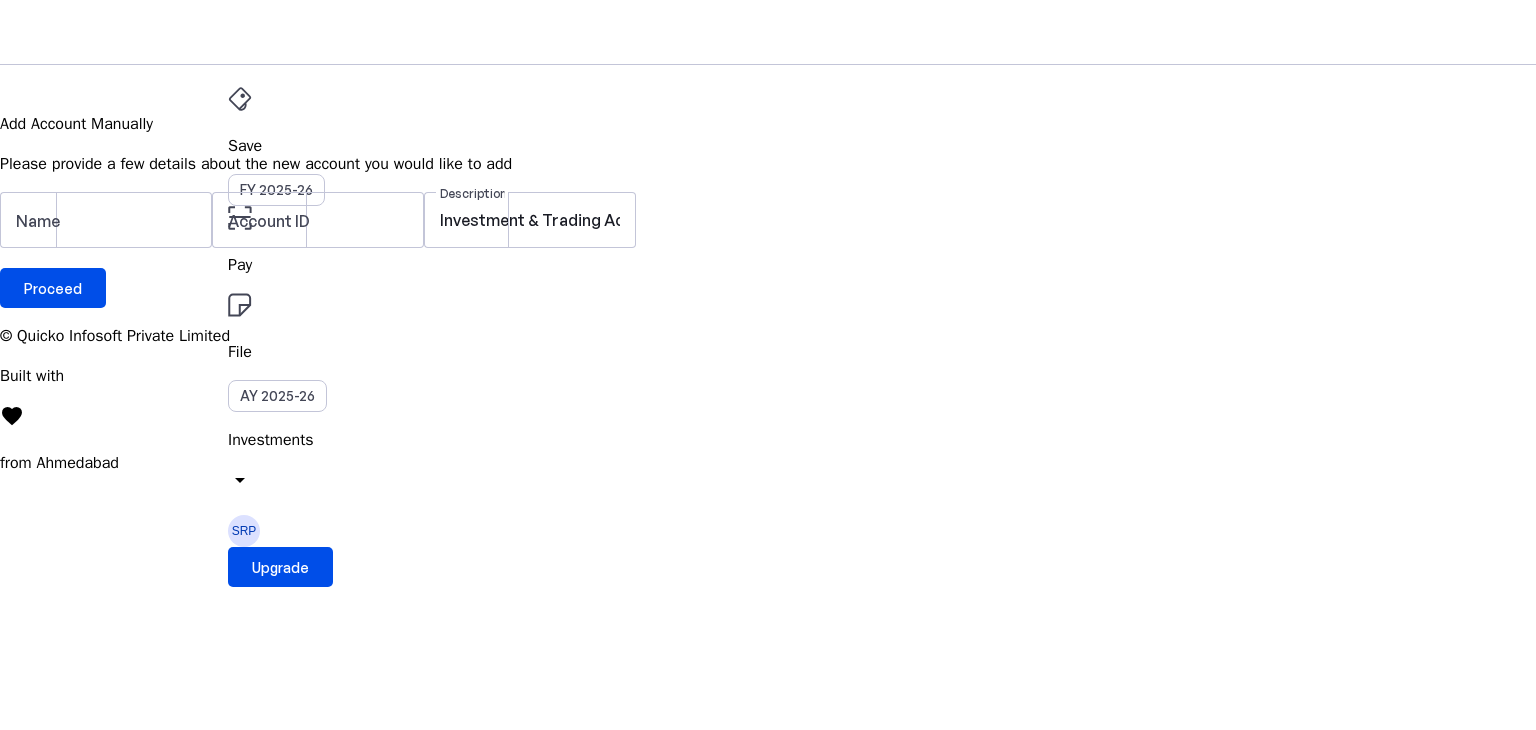 click on "SRP" at bounding box center [244, 531] 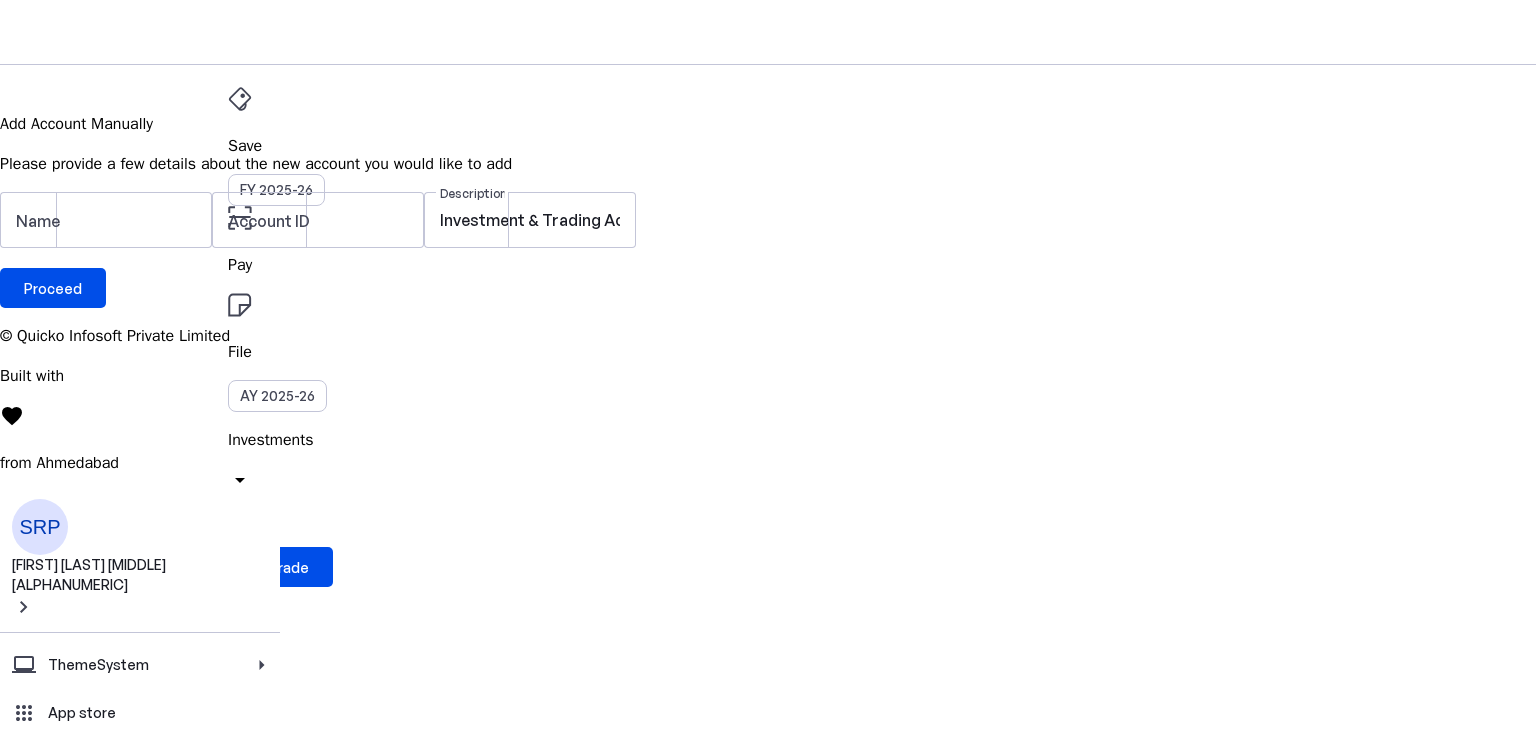 click on "Help" at bounding box center [158, 939] 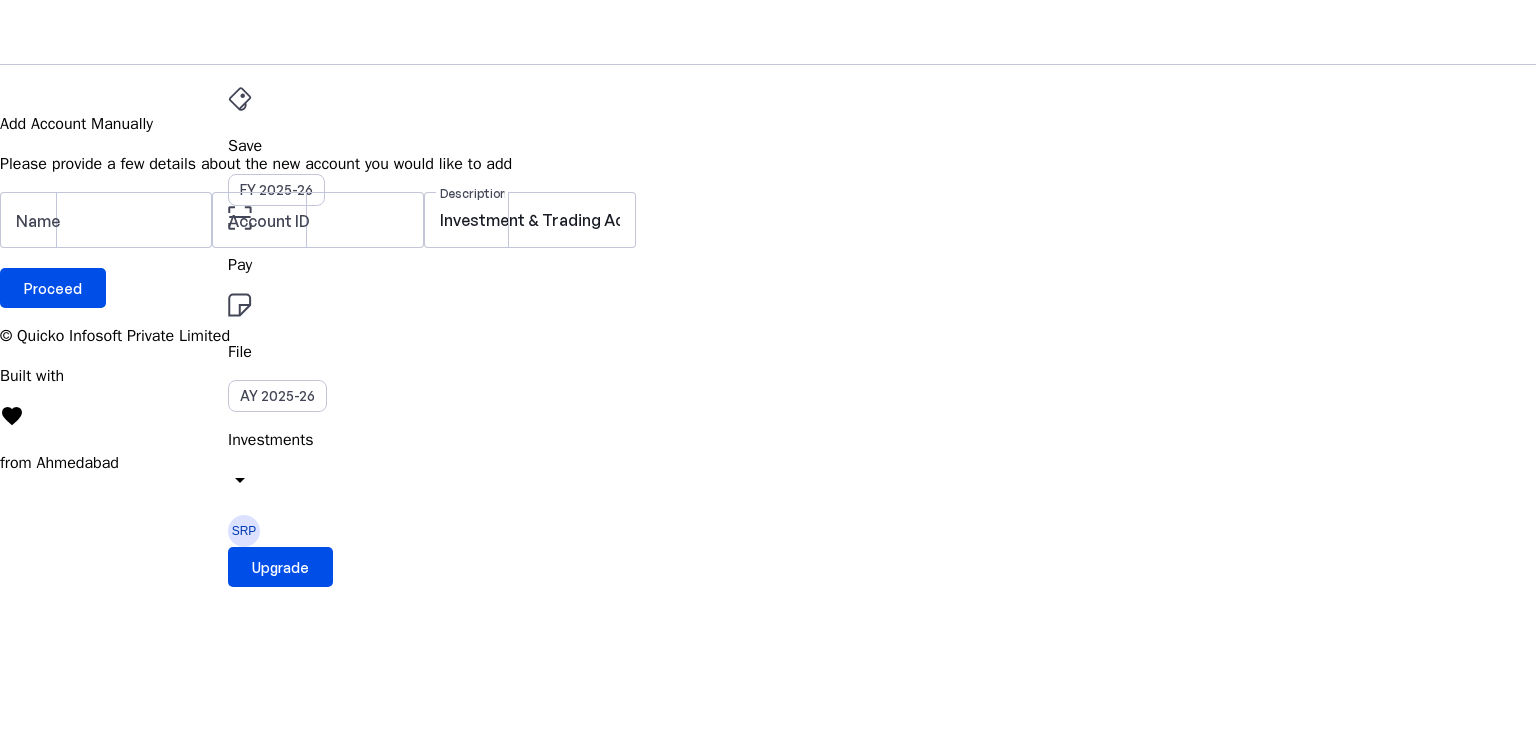 click at bounding box center [362, 32] 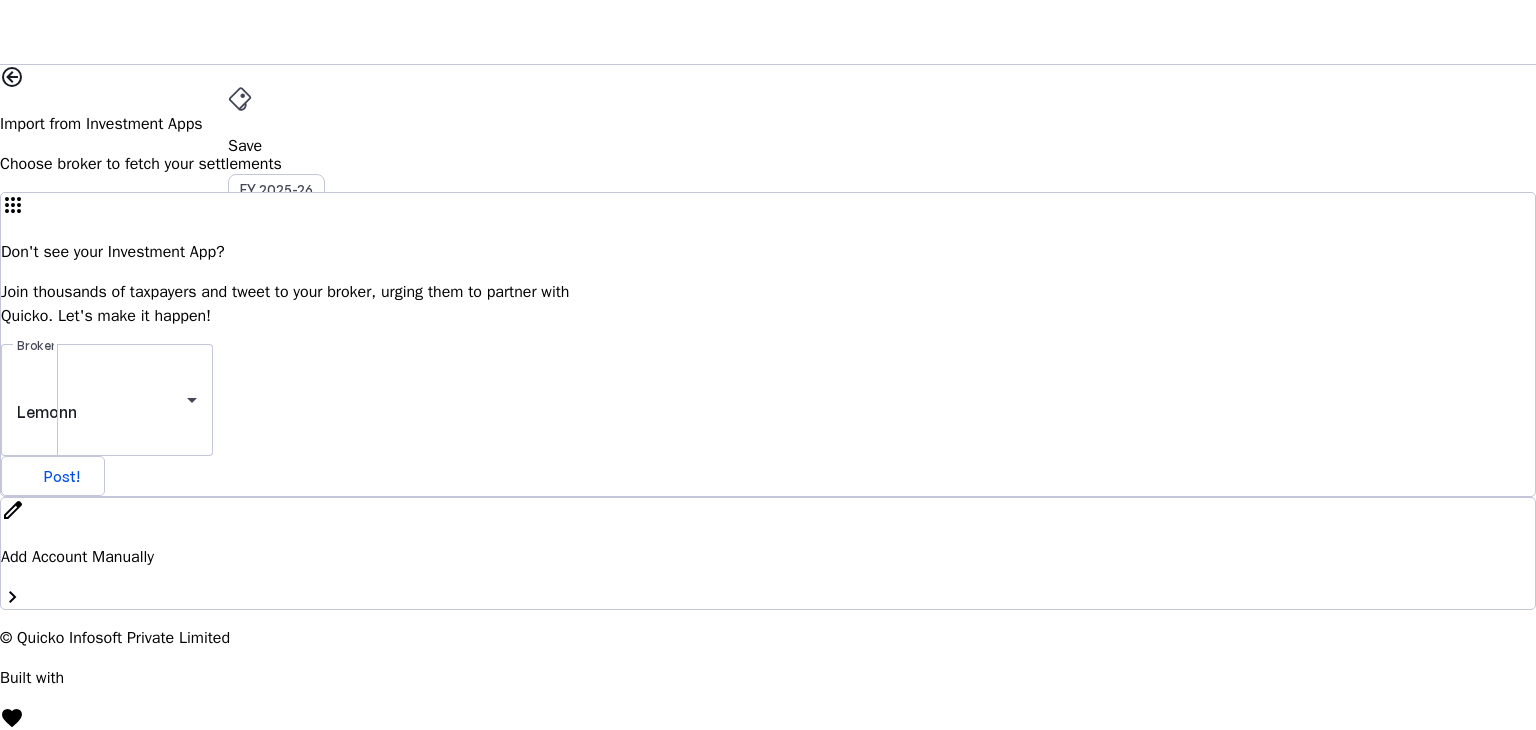 click at bounding box center [12, 77] 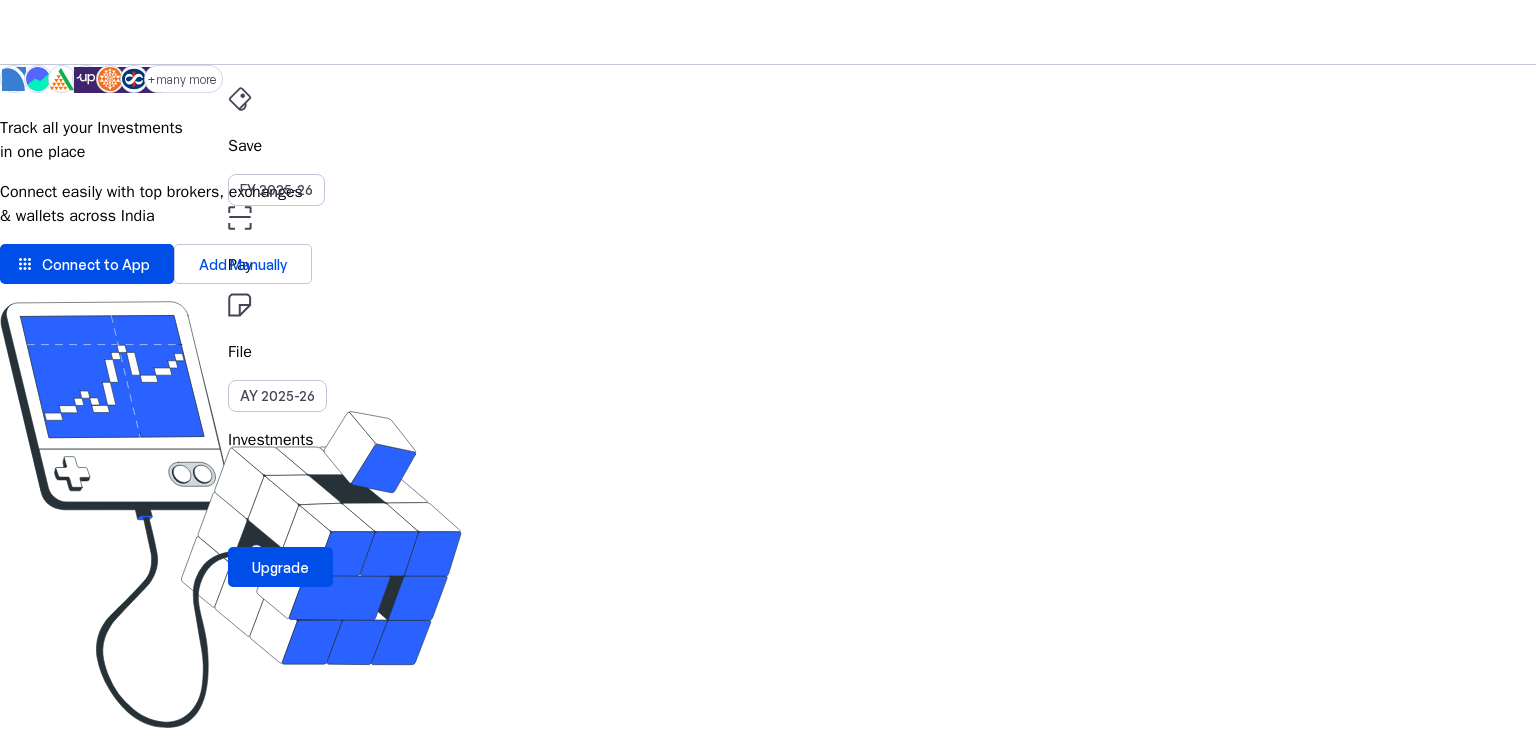 click at bounding box center (362, 32) 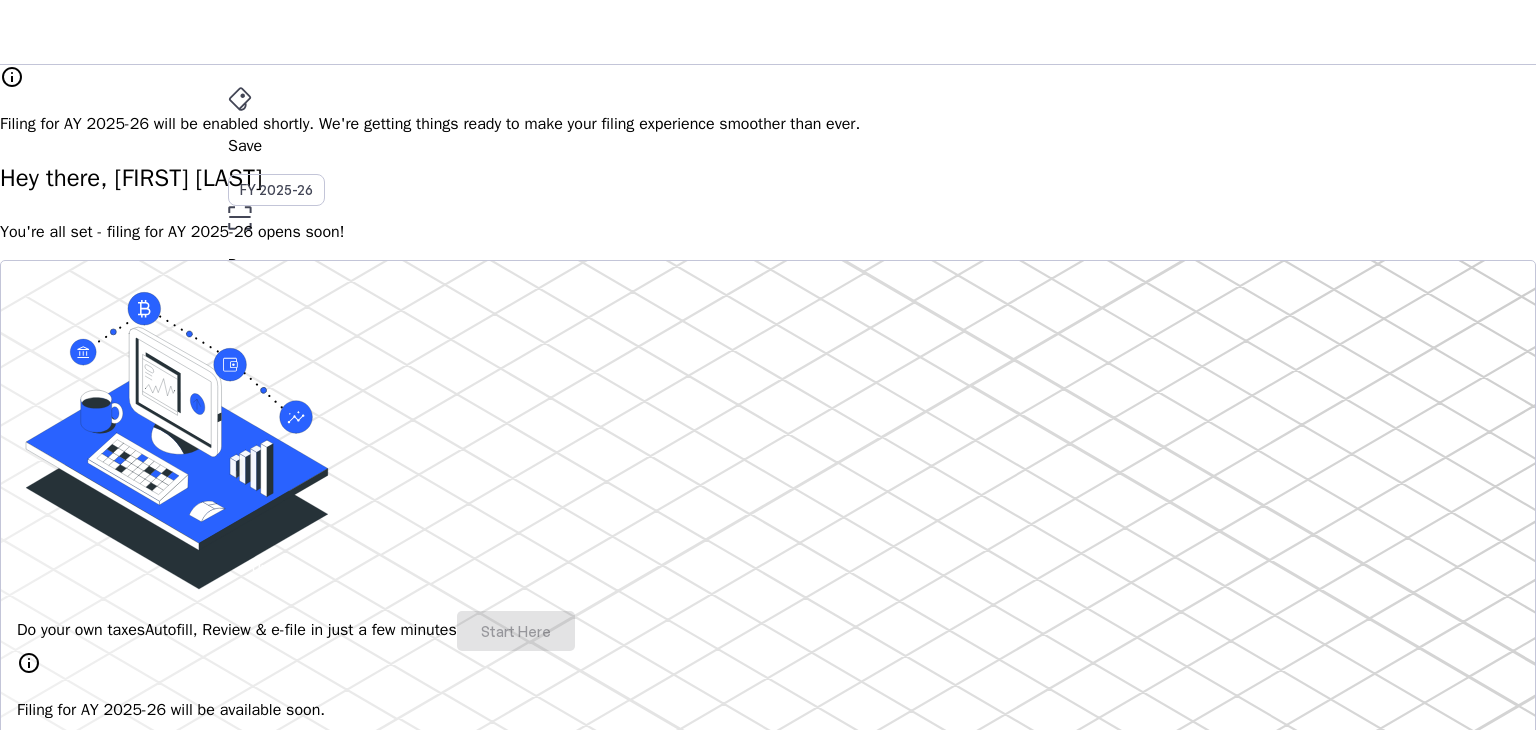 scroll, scrollTop: 274, scrollLeft: 0, axis: vertical 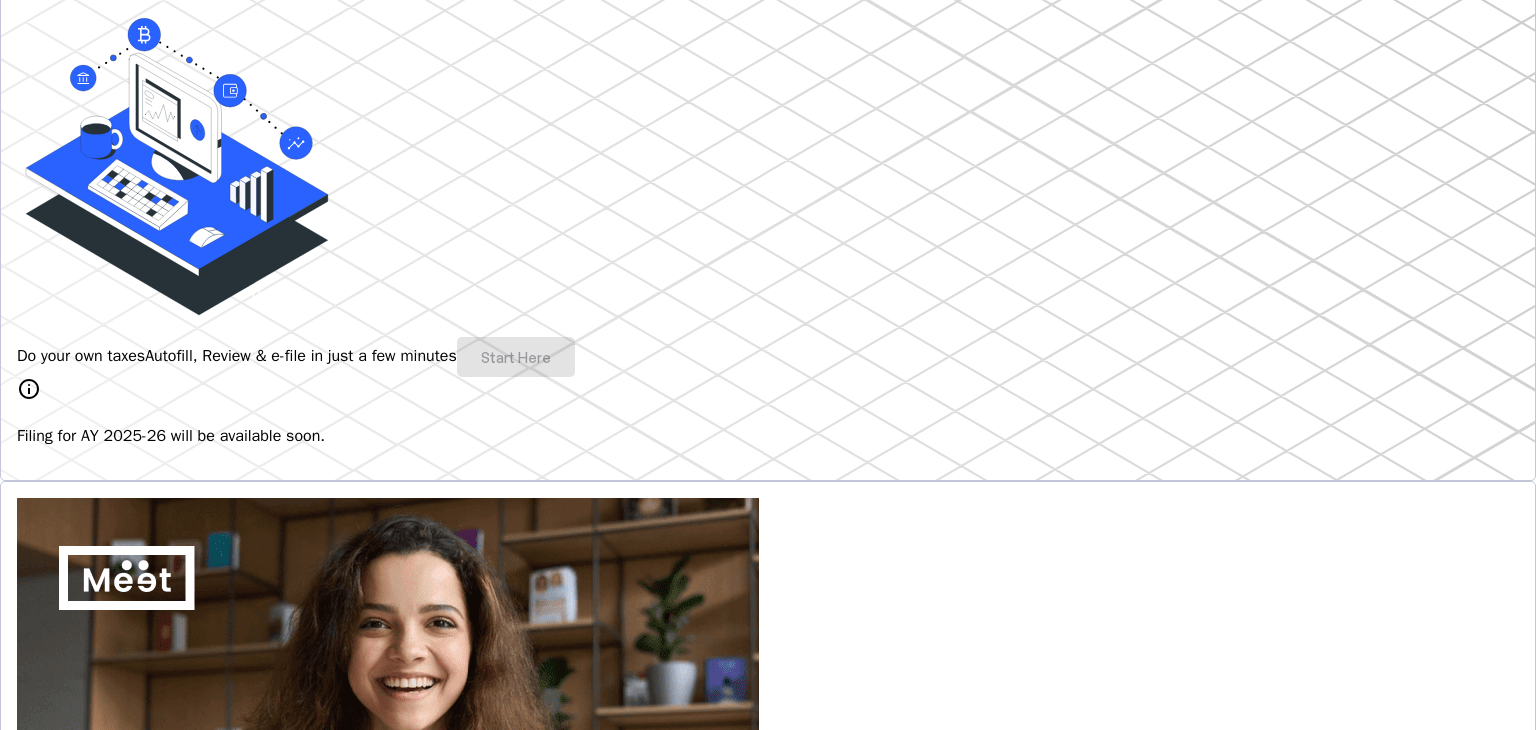 click on "Do your own taxes   Autofill, Review & e-file in just a few minutes   Start Here" at bounding box center [768, 357] 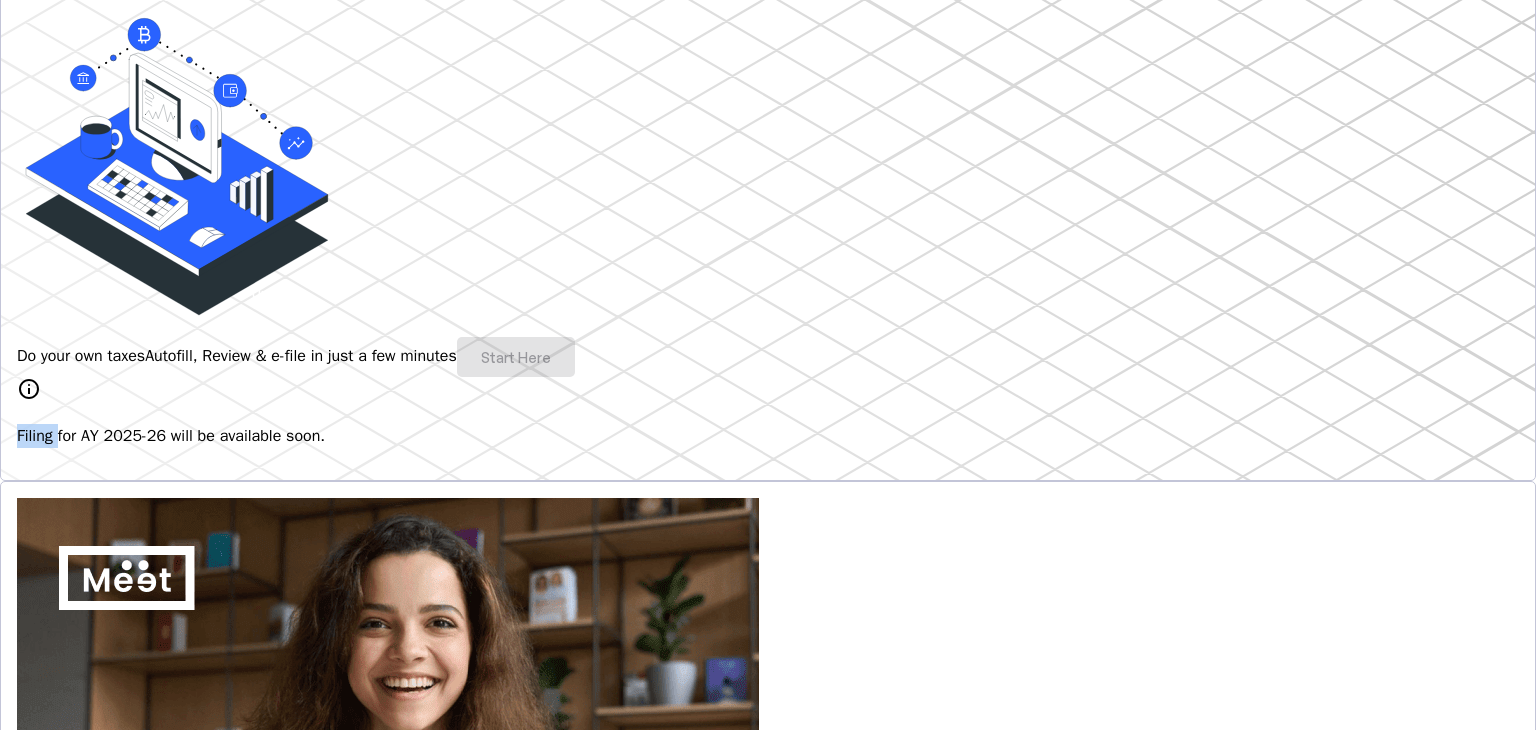 click on "Do your own taxes   Autofill, Review & e-file in just a few minutes   Start Here" at bounding box center (768, 357) 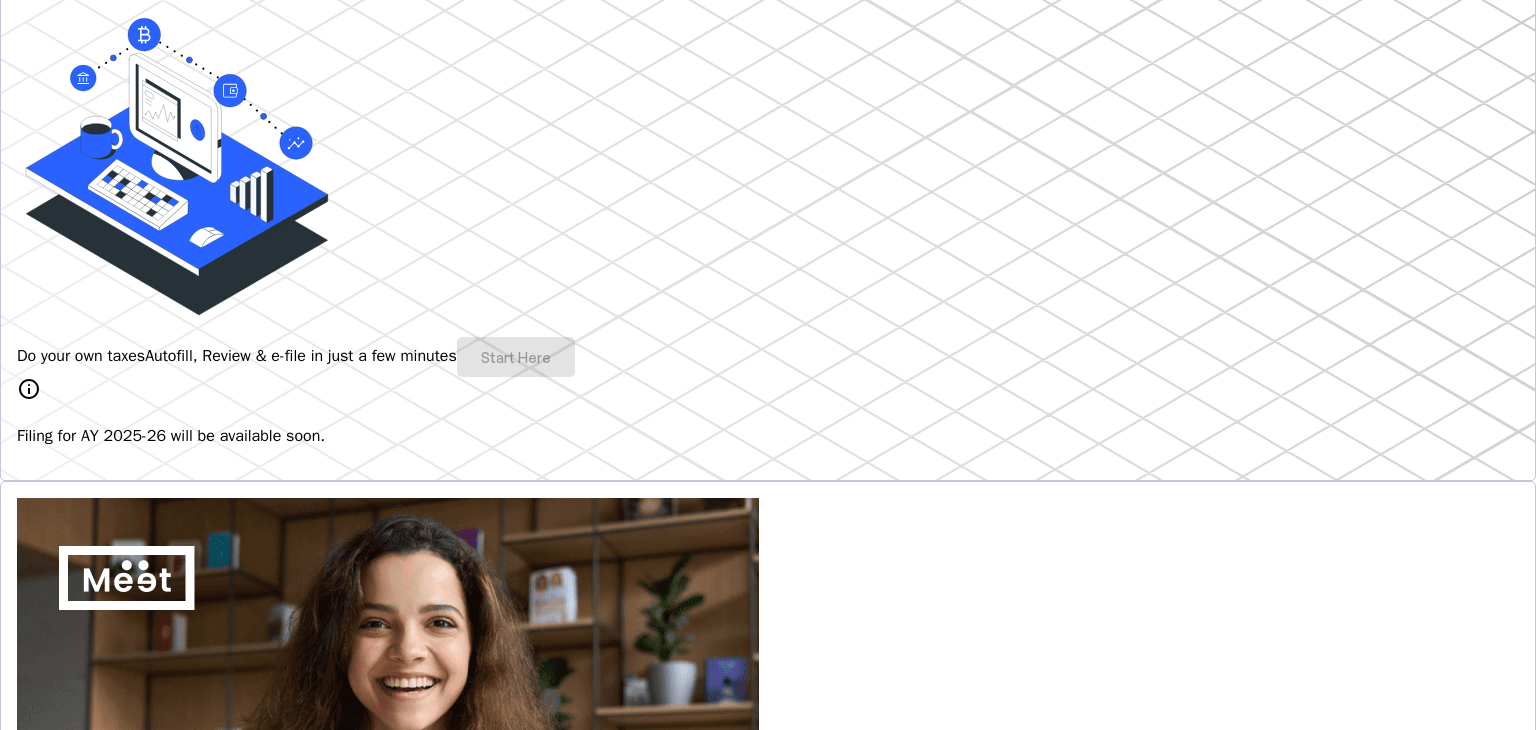 click on "Do your own taxes   Autofill, Review & e-file in just a few minutes   Start Here" at bounding box center [768, 357] 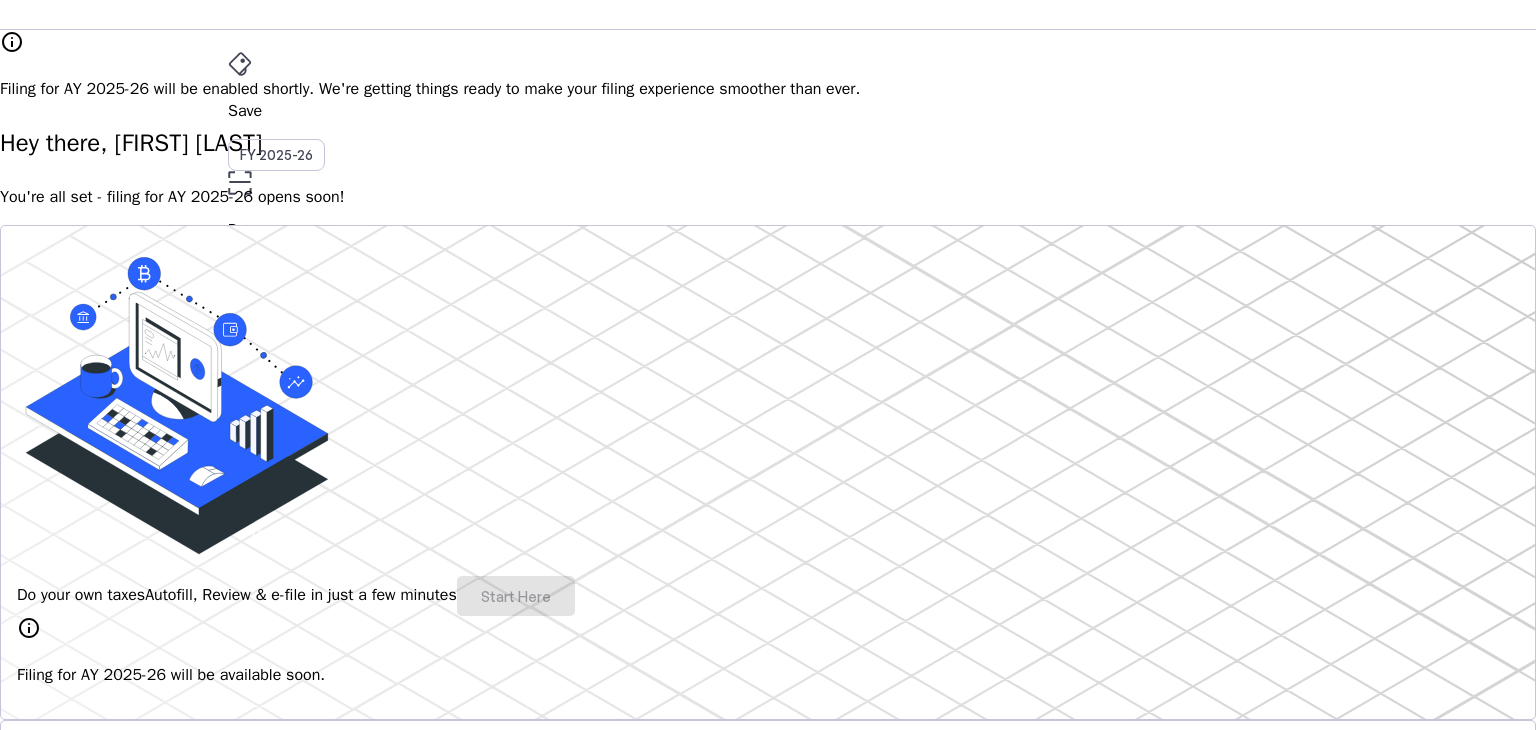 scroll, scrollTop: 0, scrollLeft: 0, axis: both 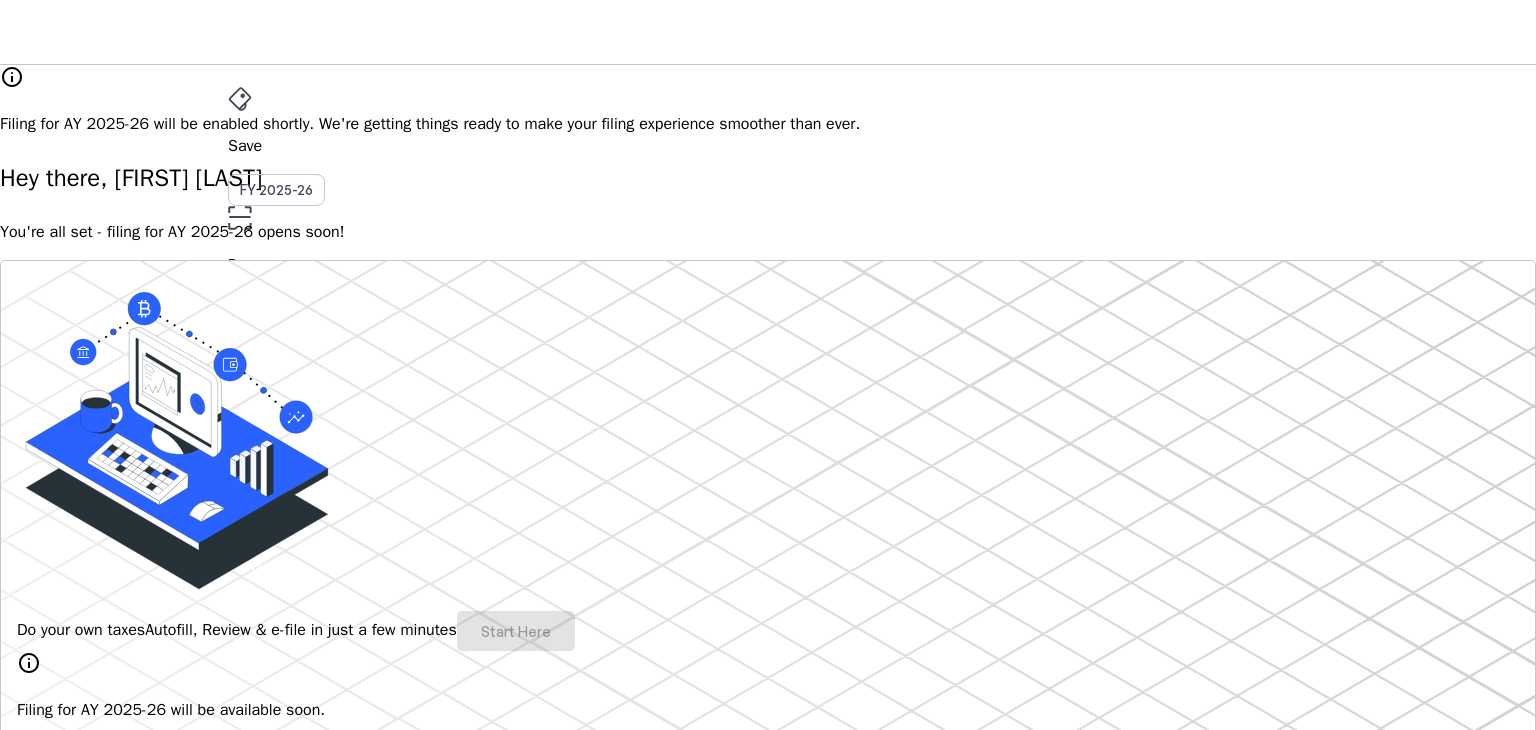 click on "arrow_drop_down" at bounding box center (240, 480) 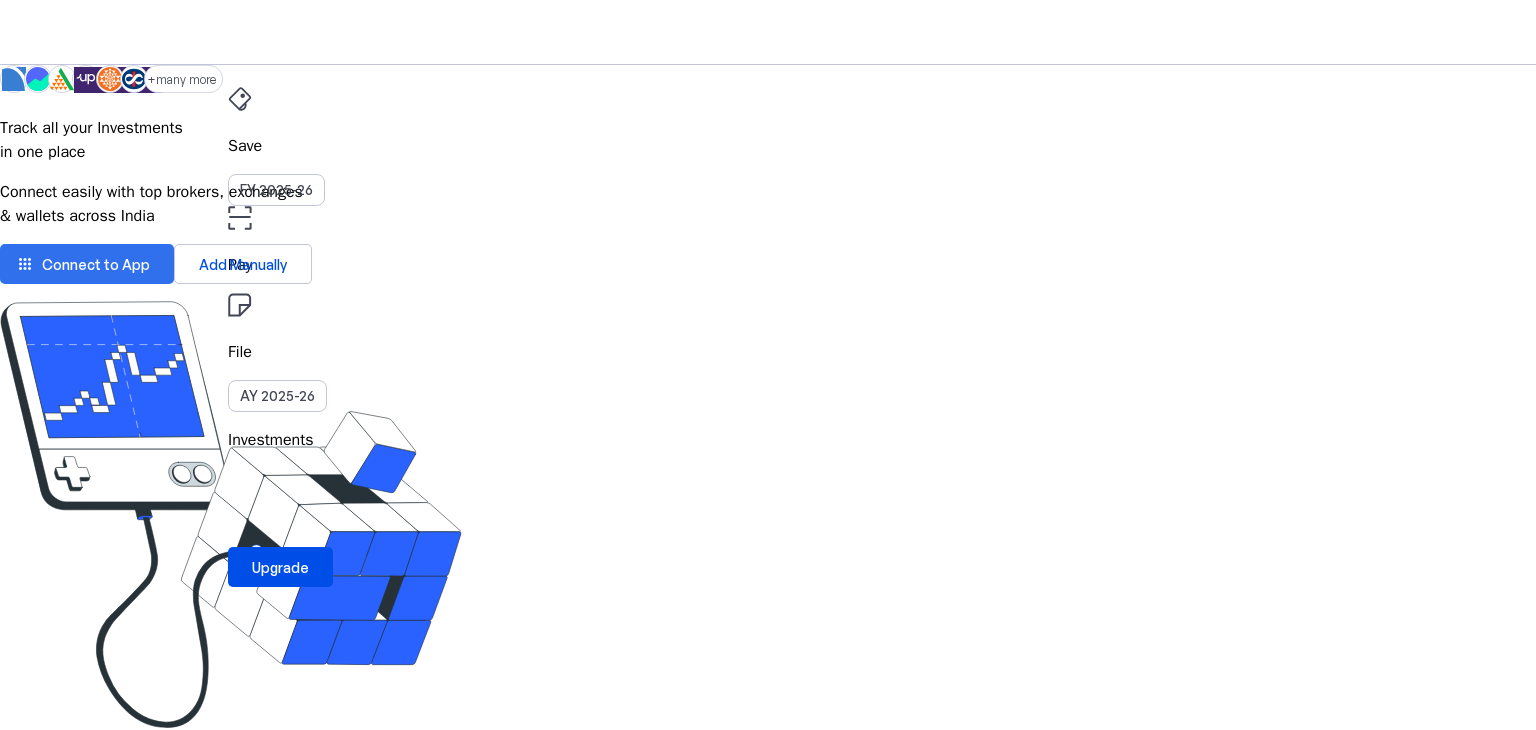 click on "Connect to App" at bounding box center (96, 264) 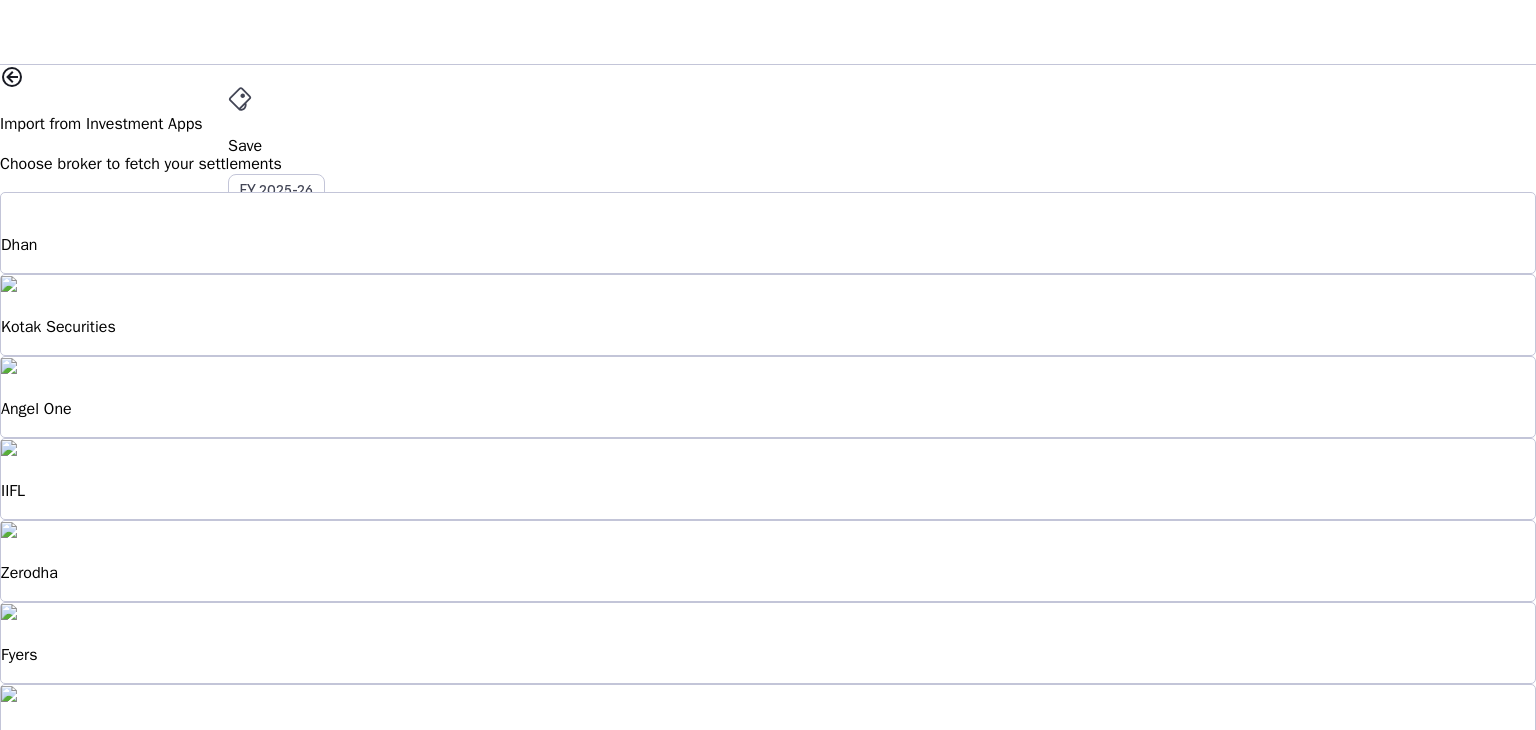 click on "Upstox" at bounding box center (768, 725) 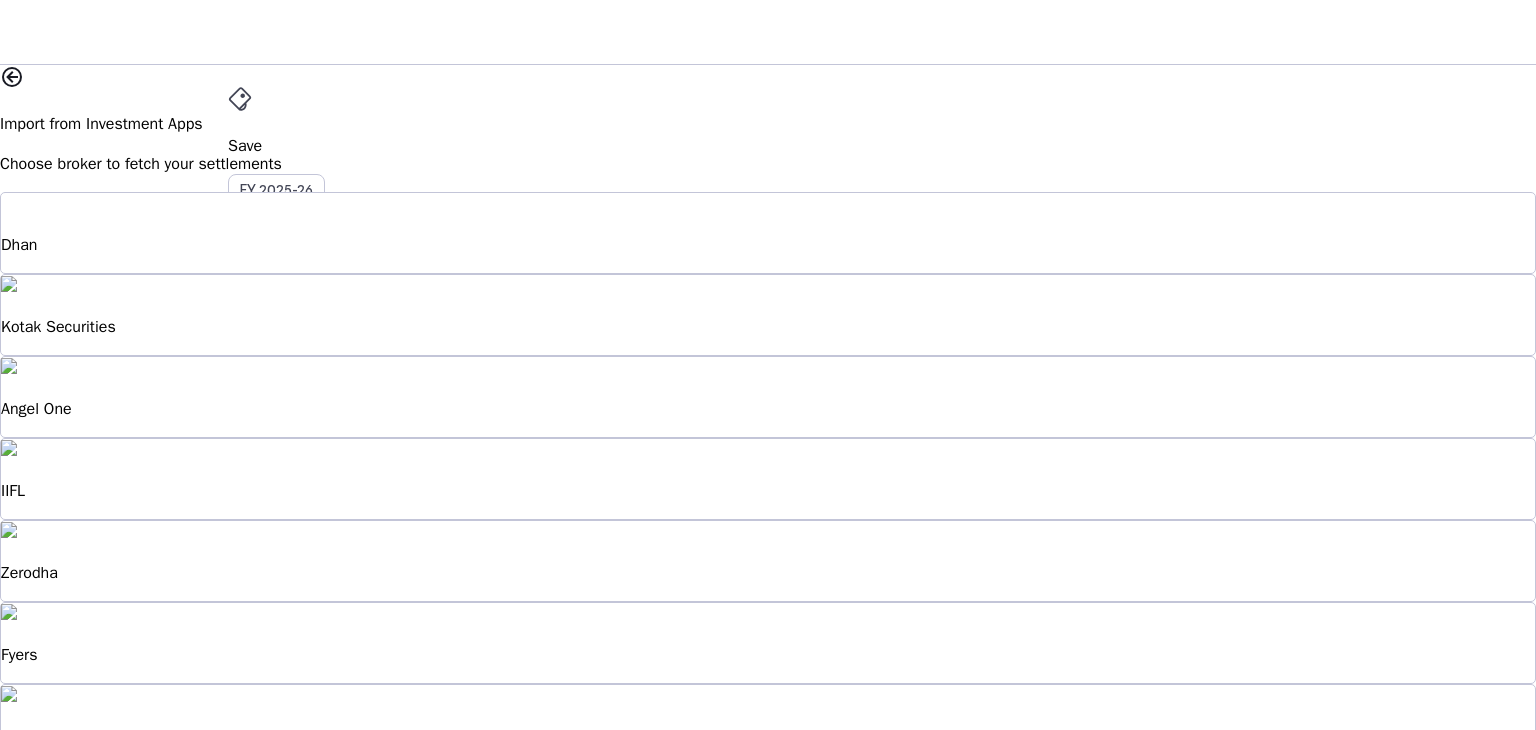 click on "Upstox" at bounding box center (768, 725) 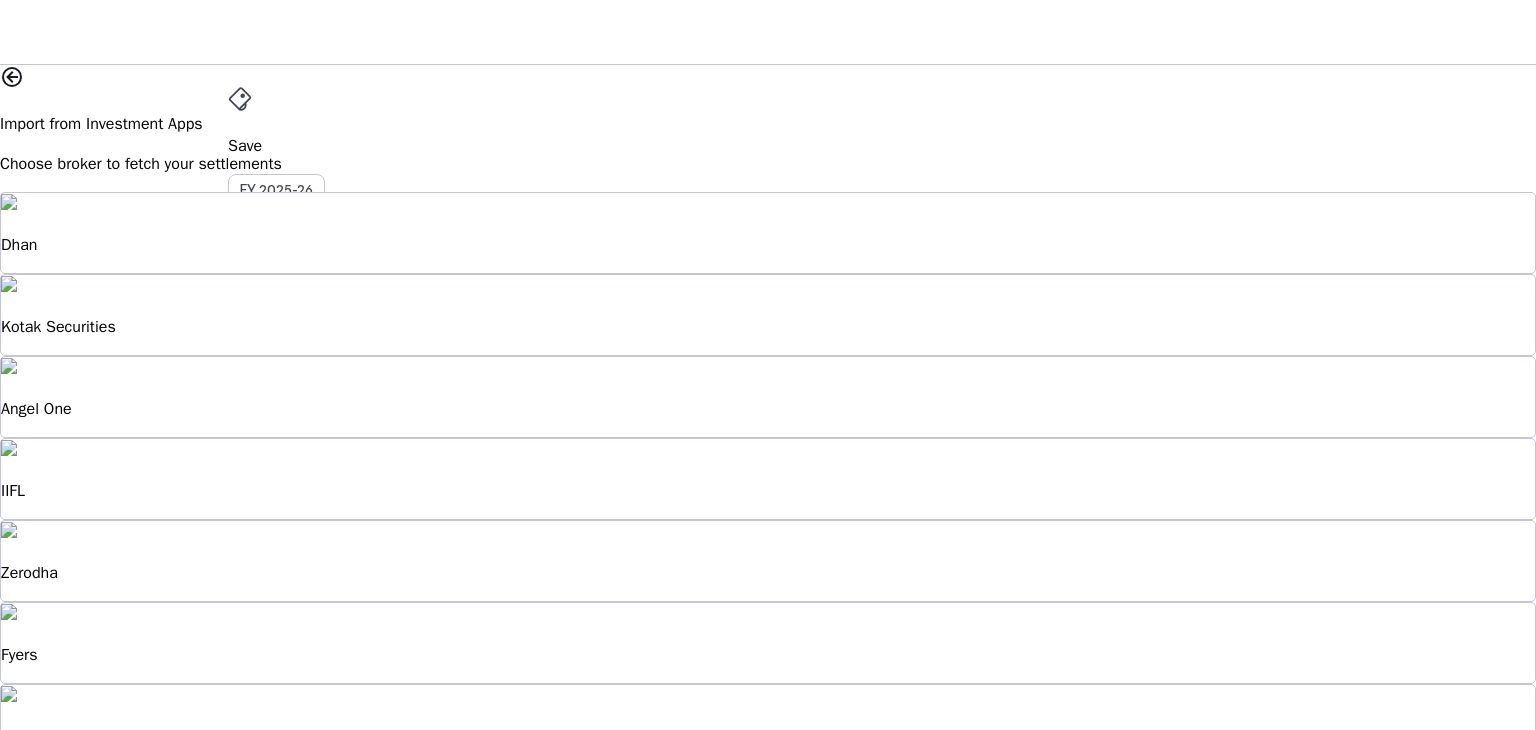 click on "Upstox" at bounding box center [768, 245] 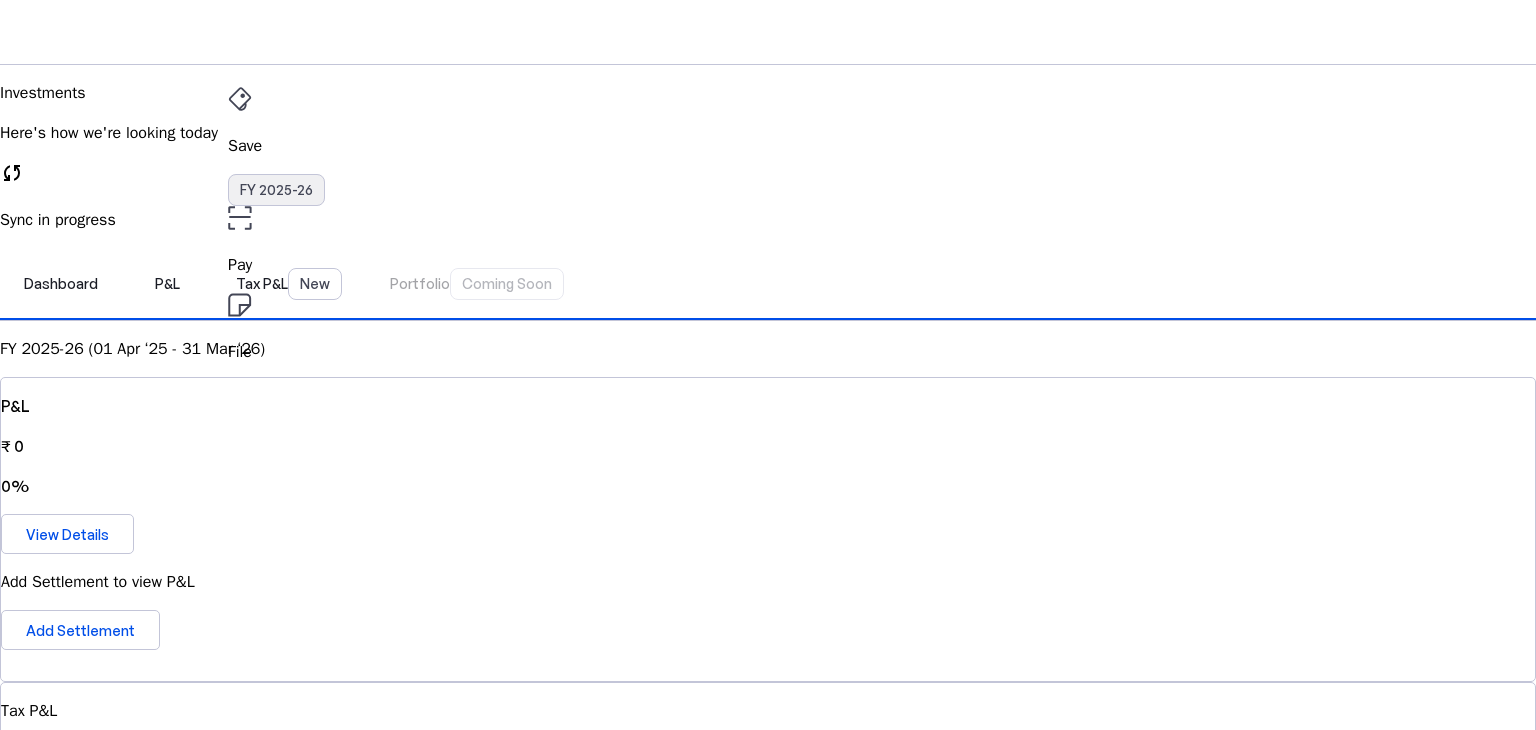 click on "FY 2025-26" at bounding box center [276, 190] 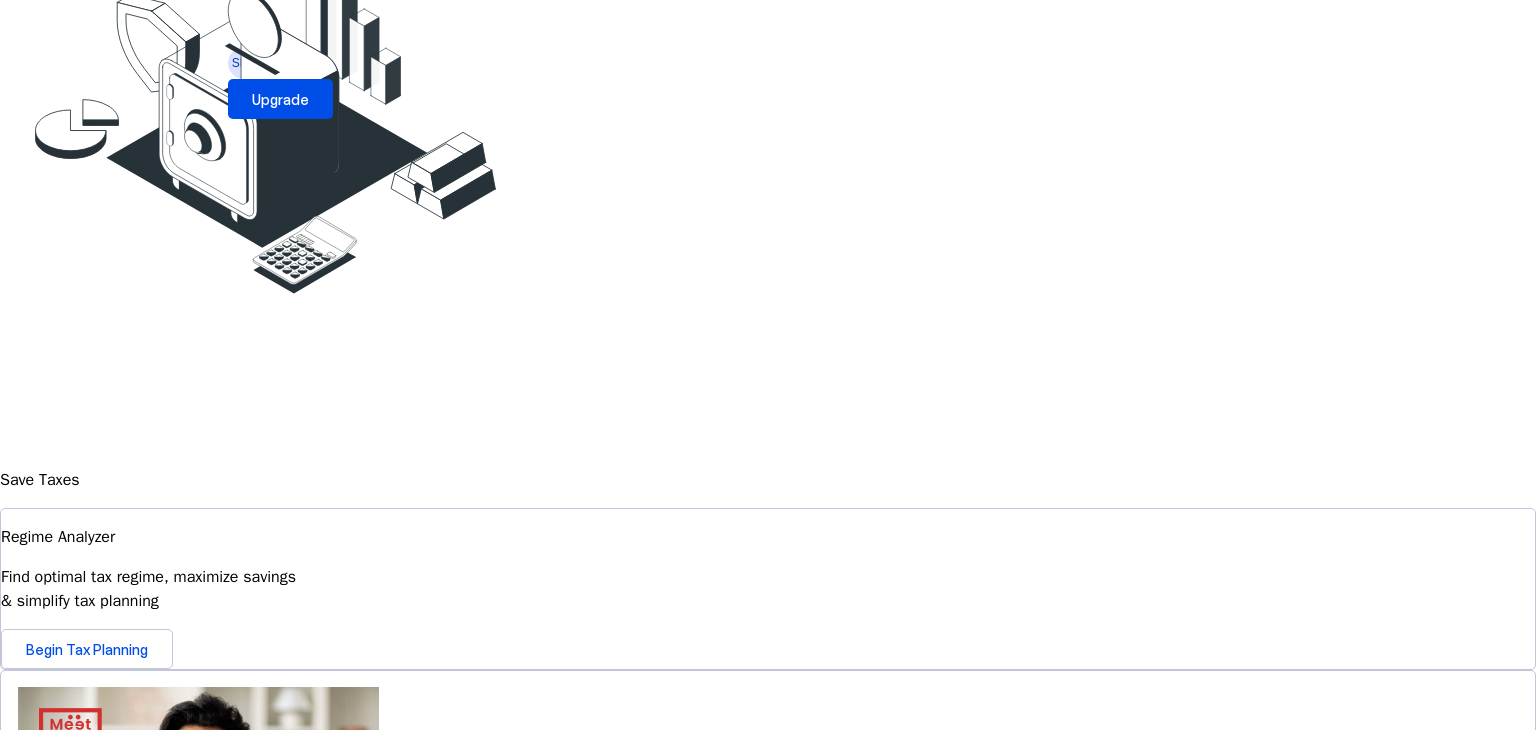 scroll, scrollTop: 0, scrollLeft: 0, axis: both 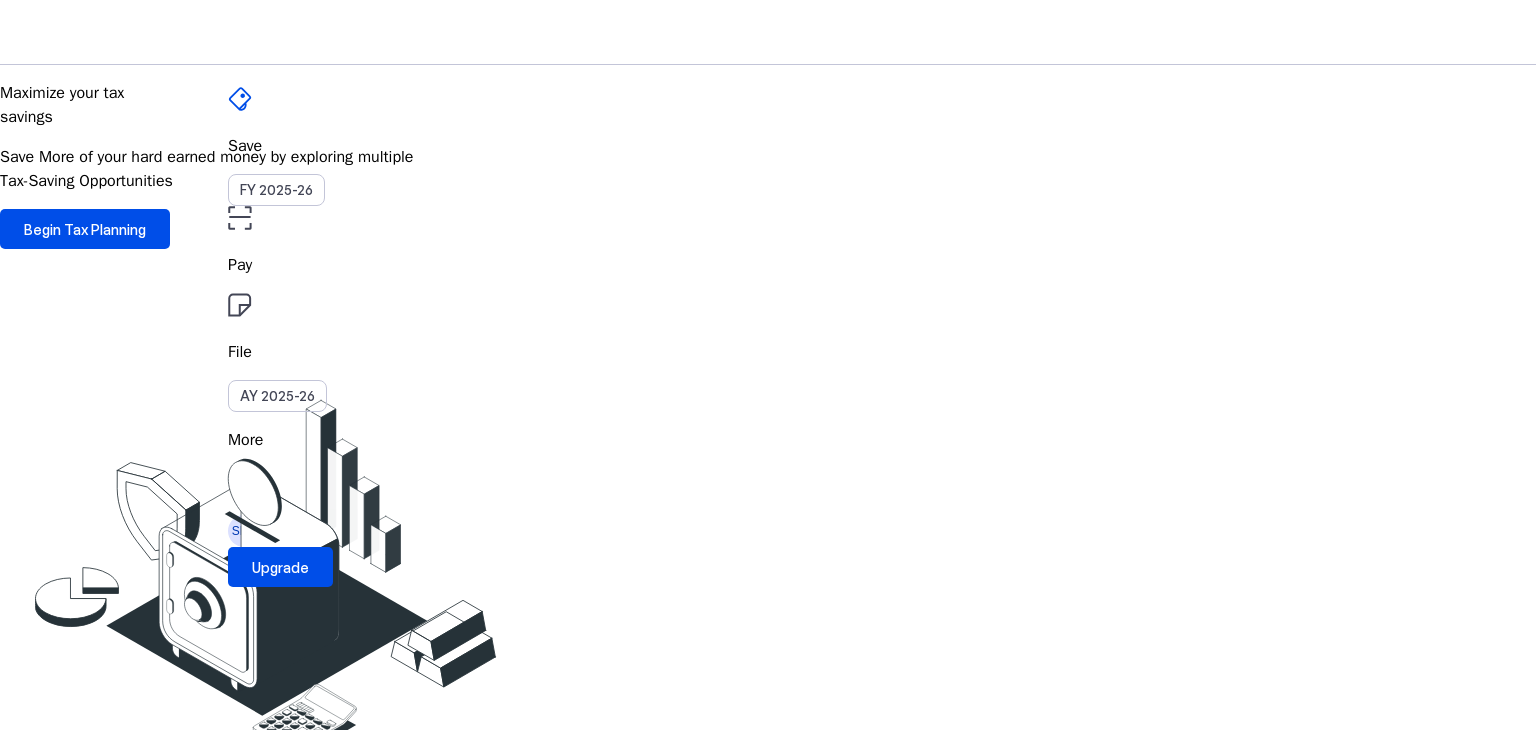 click on "More" at bounding box center (768, 440) 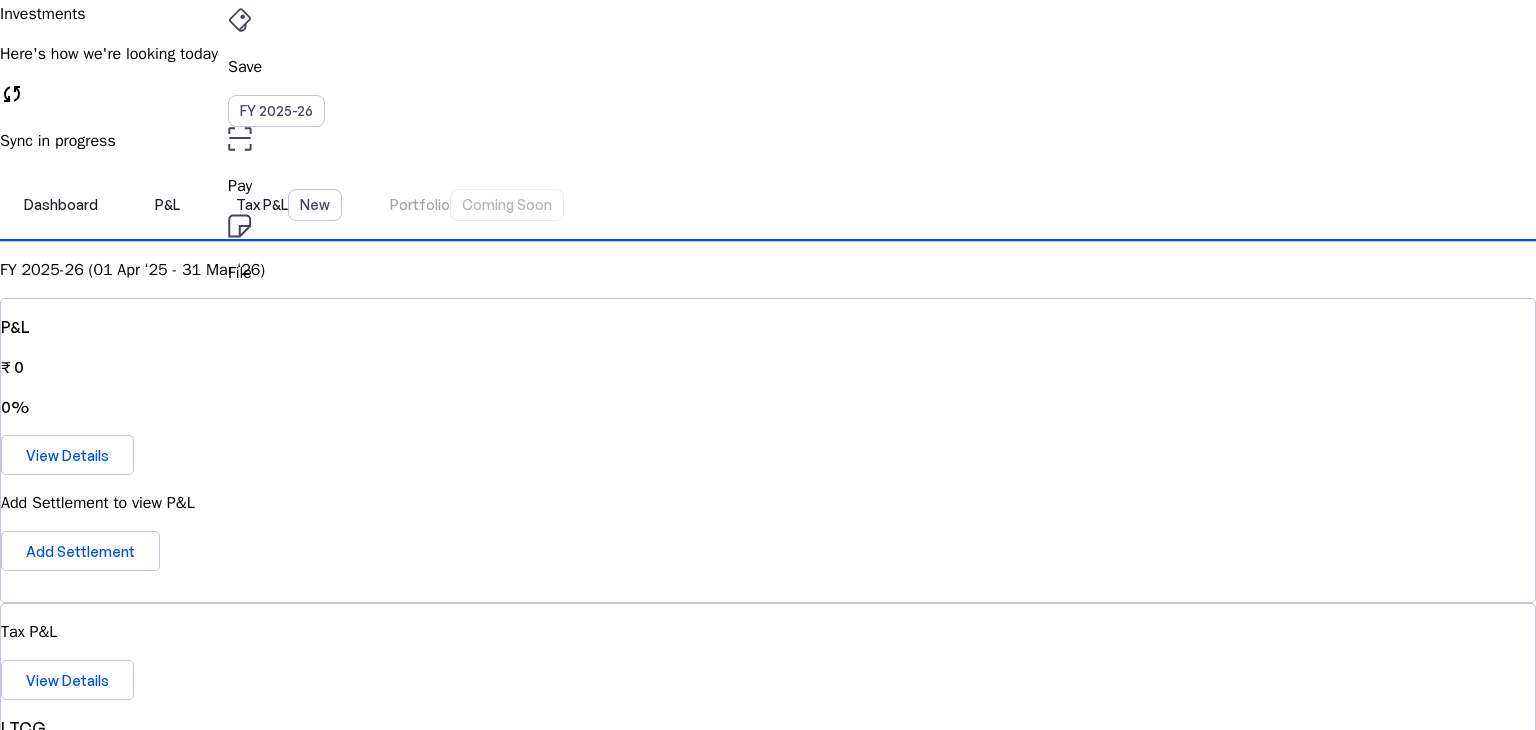 scroll, scrollTop: 80, scrollLeft: 0, axis: vertical 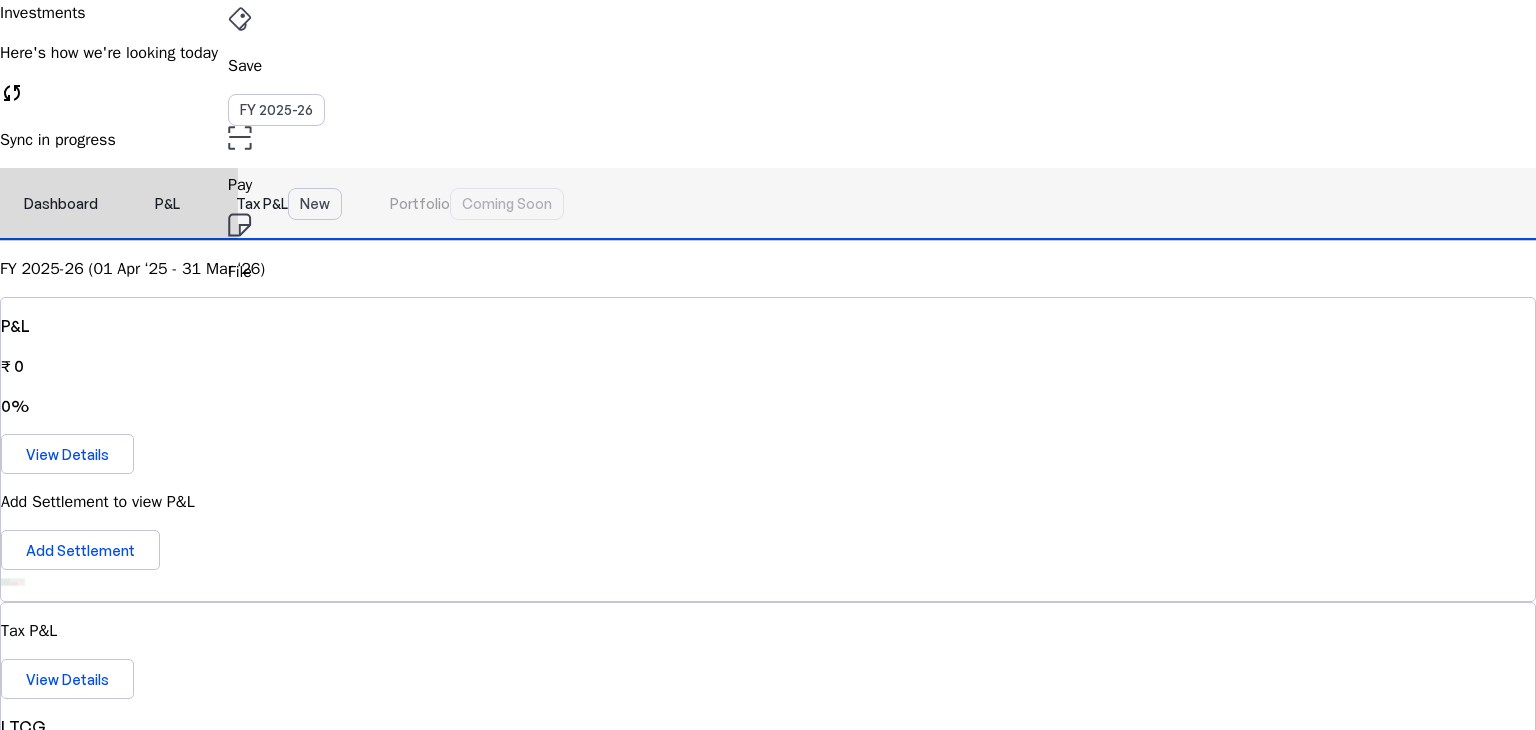 click on "Tax P&L  New" at bounding box center (289, 204) 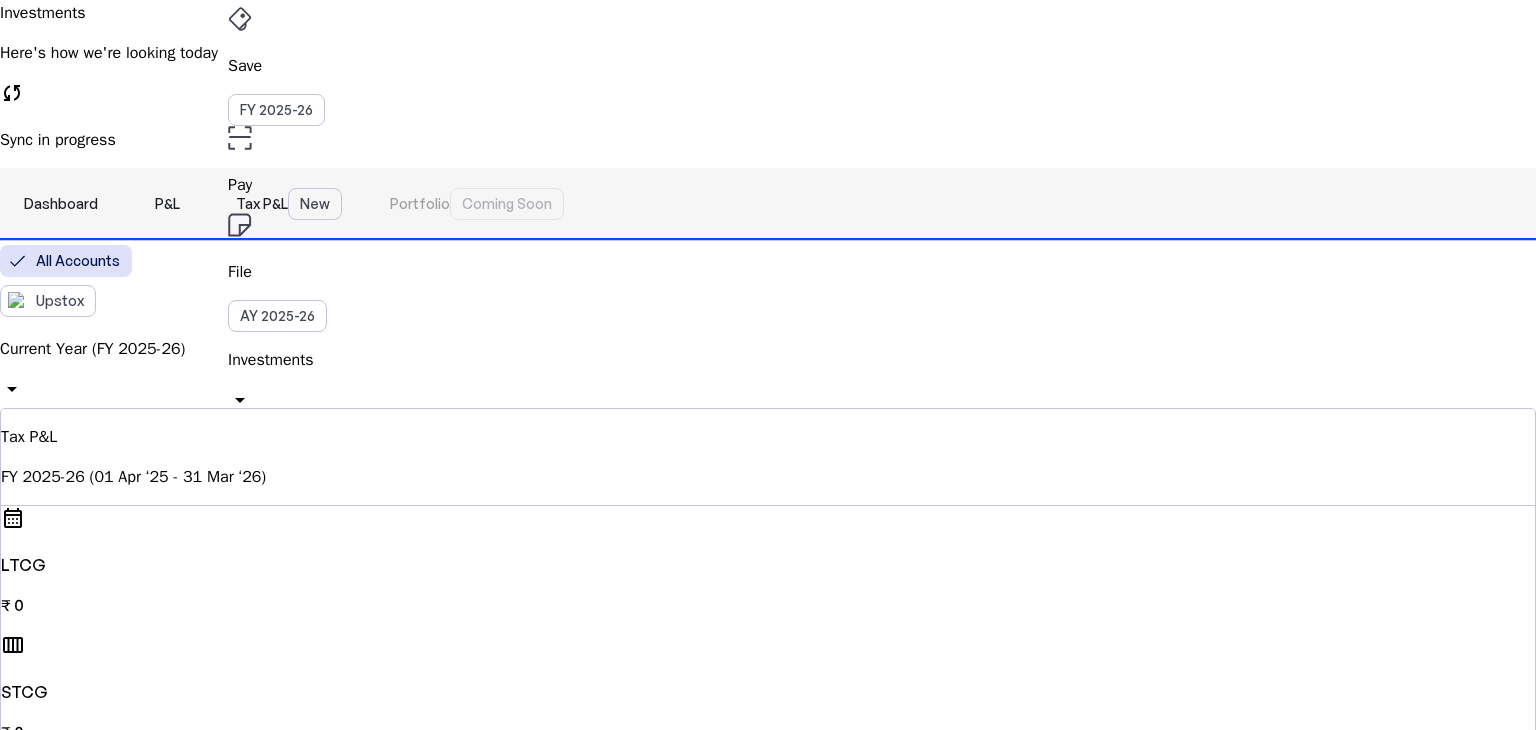 scroll, scrollTop: 0, scrollLeft: 0, axis: both 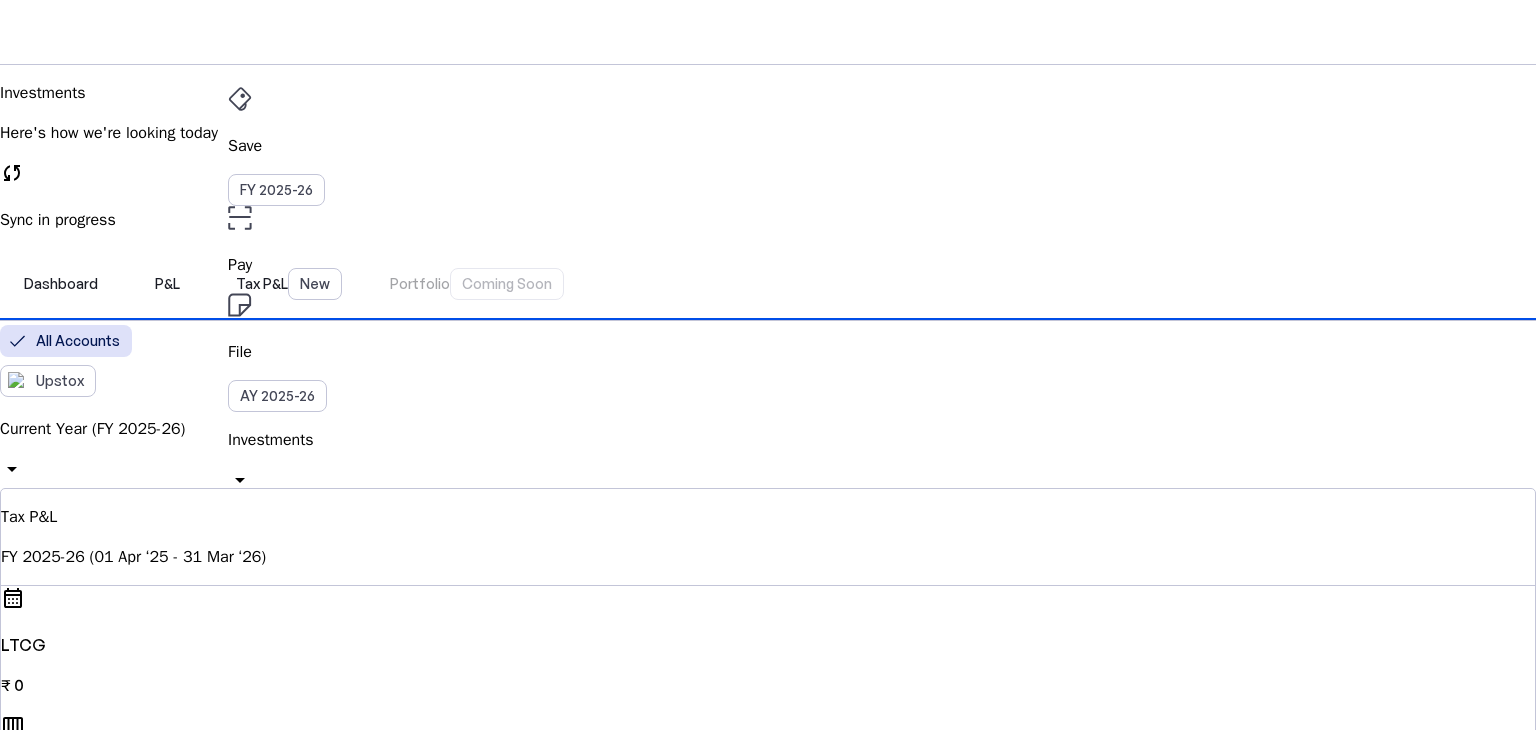click on "Current Year (FY 2025-26)" at bounding box center [768, 429] 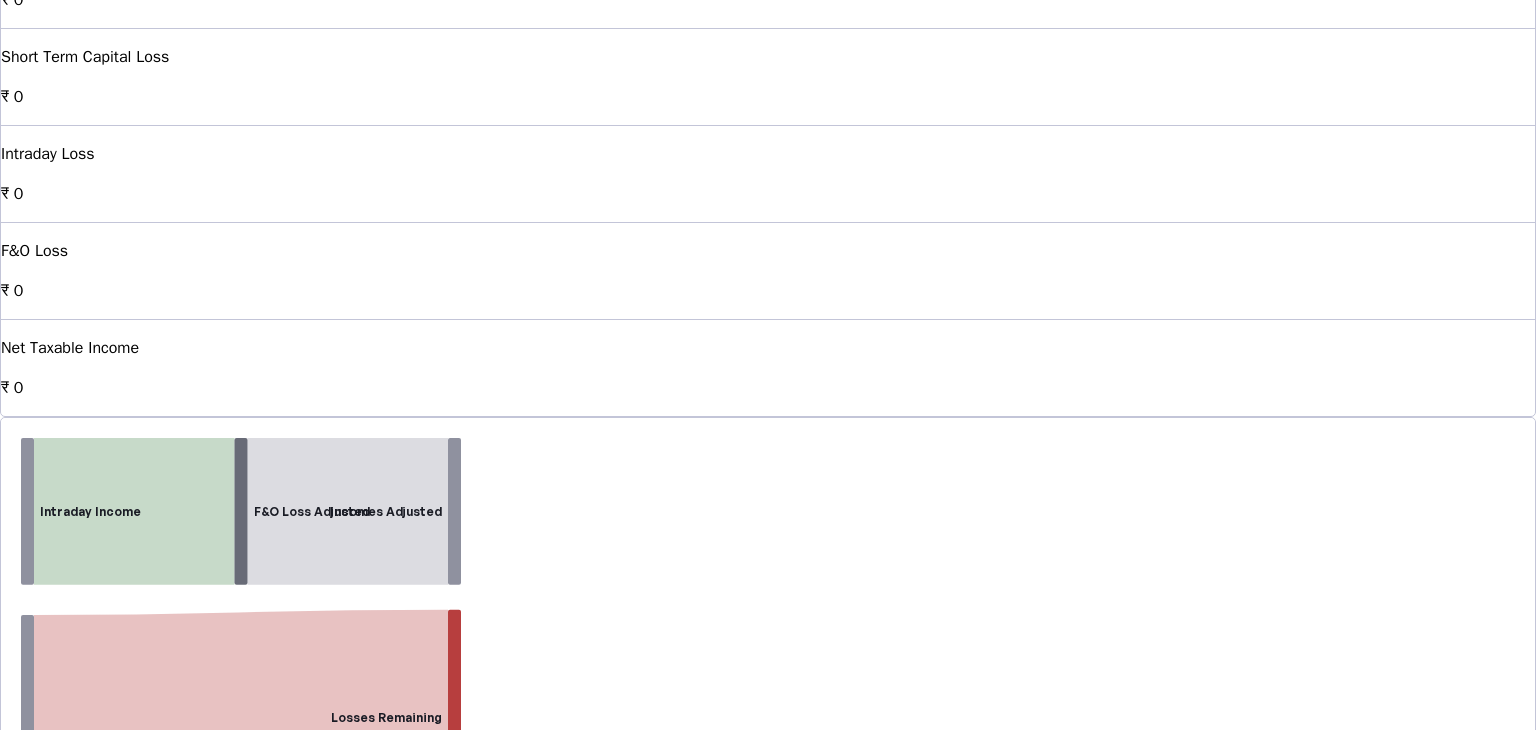 scroll, scrollTop: 1836, scrollLeft: 0, axis: vertical 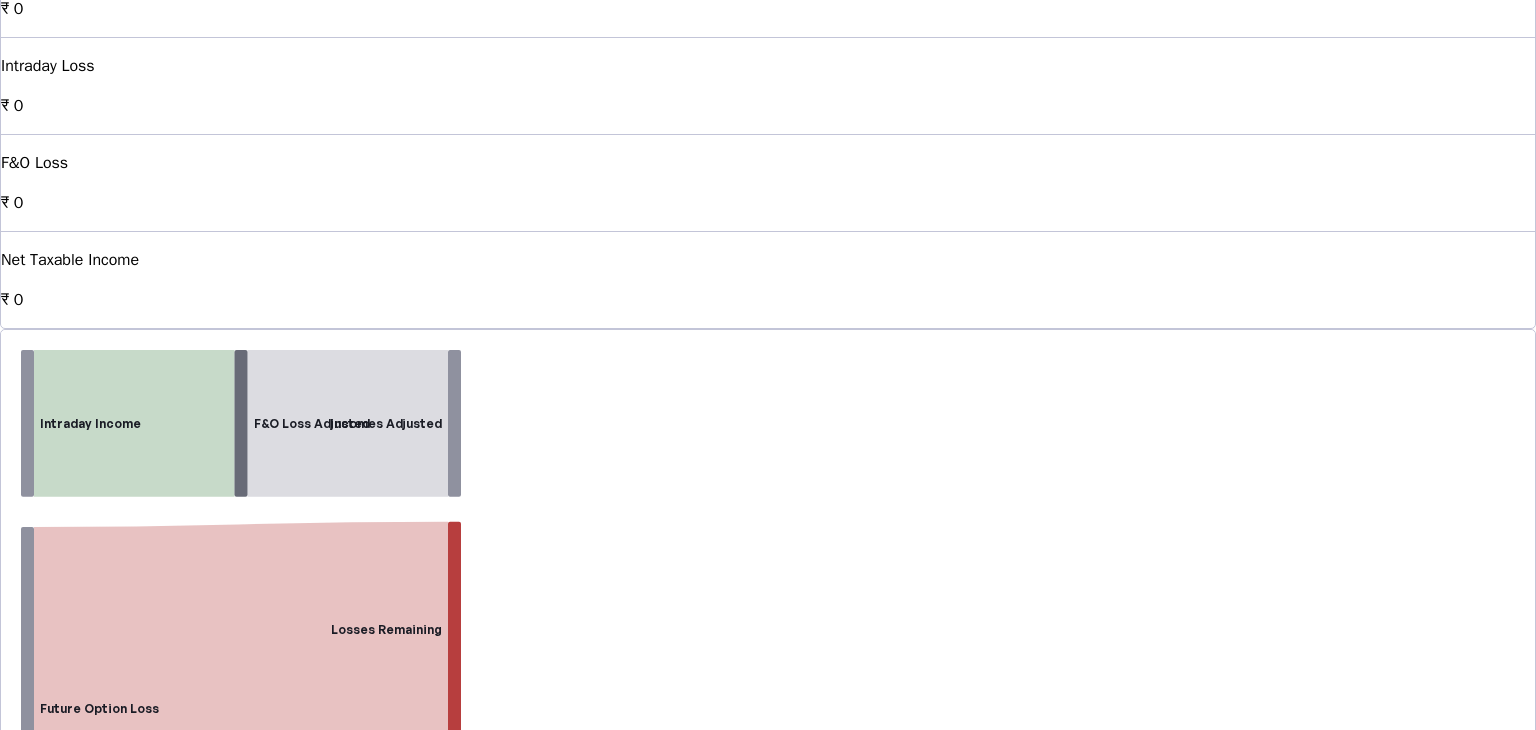 click on "₹ 2,67,353" at bounding box center (768, 2649) 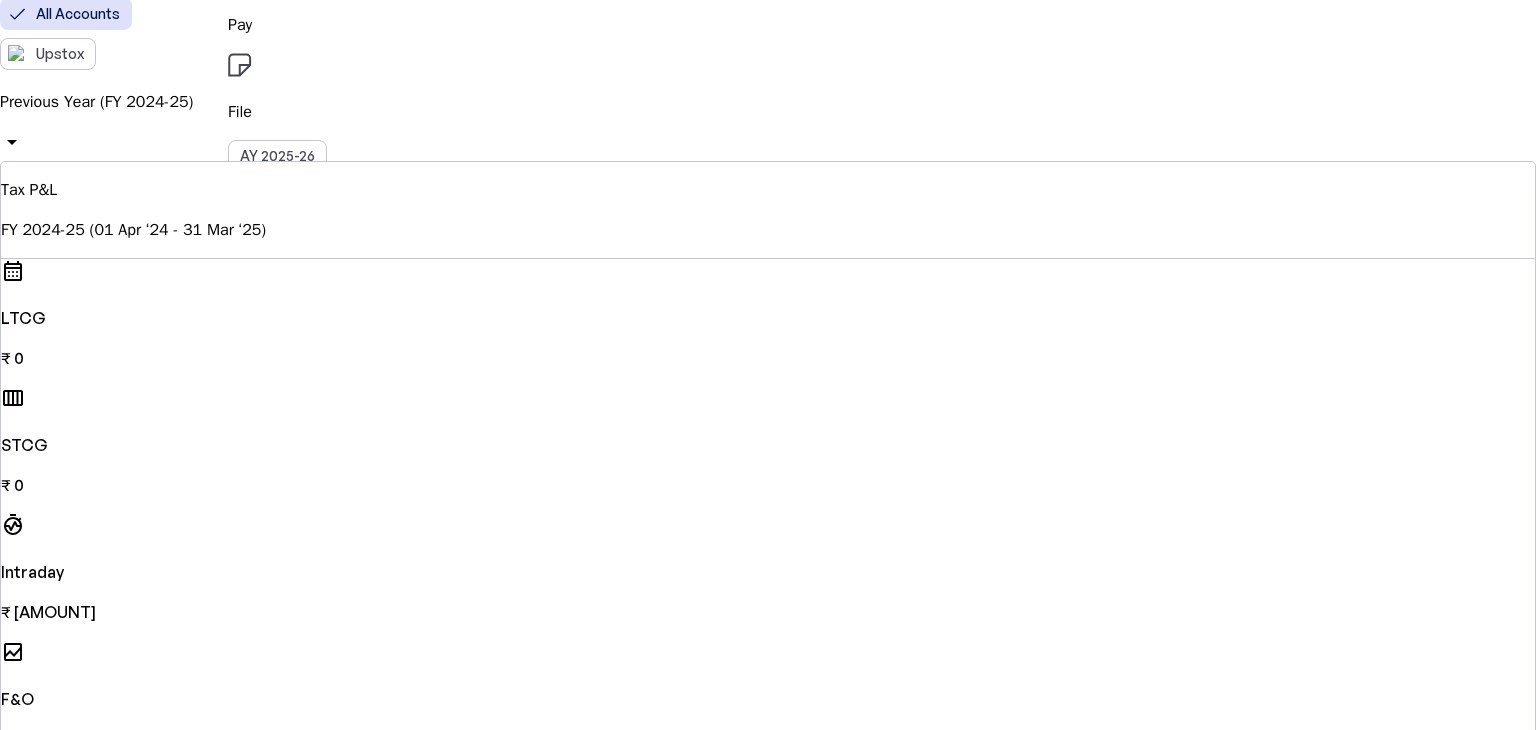 scroll, scrollTop: 0, scrollLeft: 0, axis: both 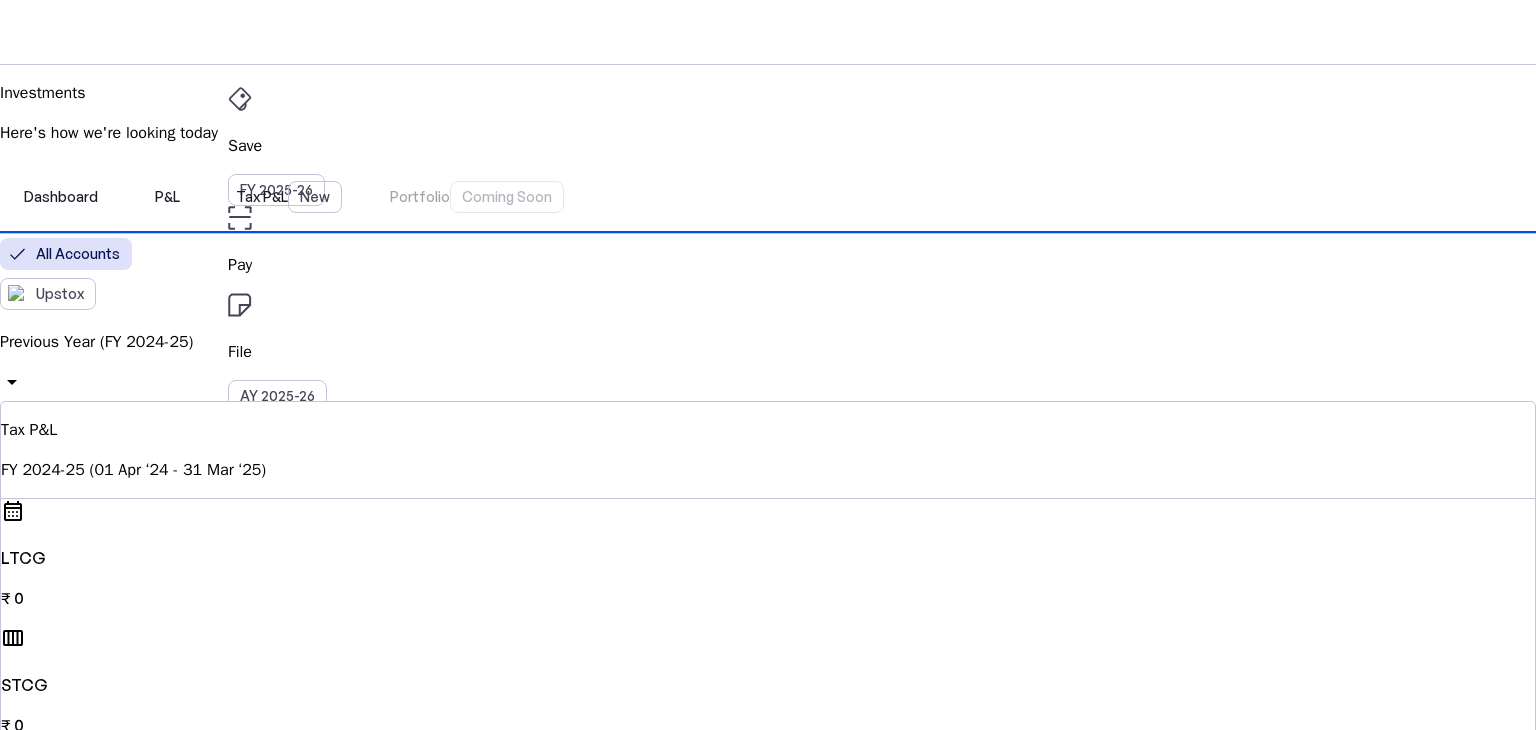 click on "Dashboard   P&L   Tax P&L  New  Portfolio  Coming Soon" at bounding box center [768, 197] 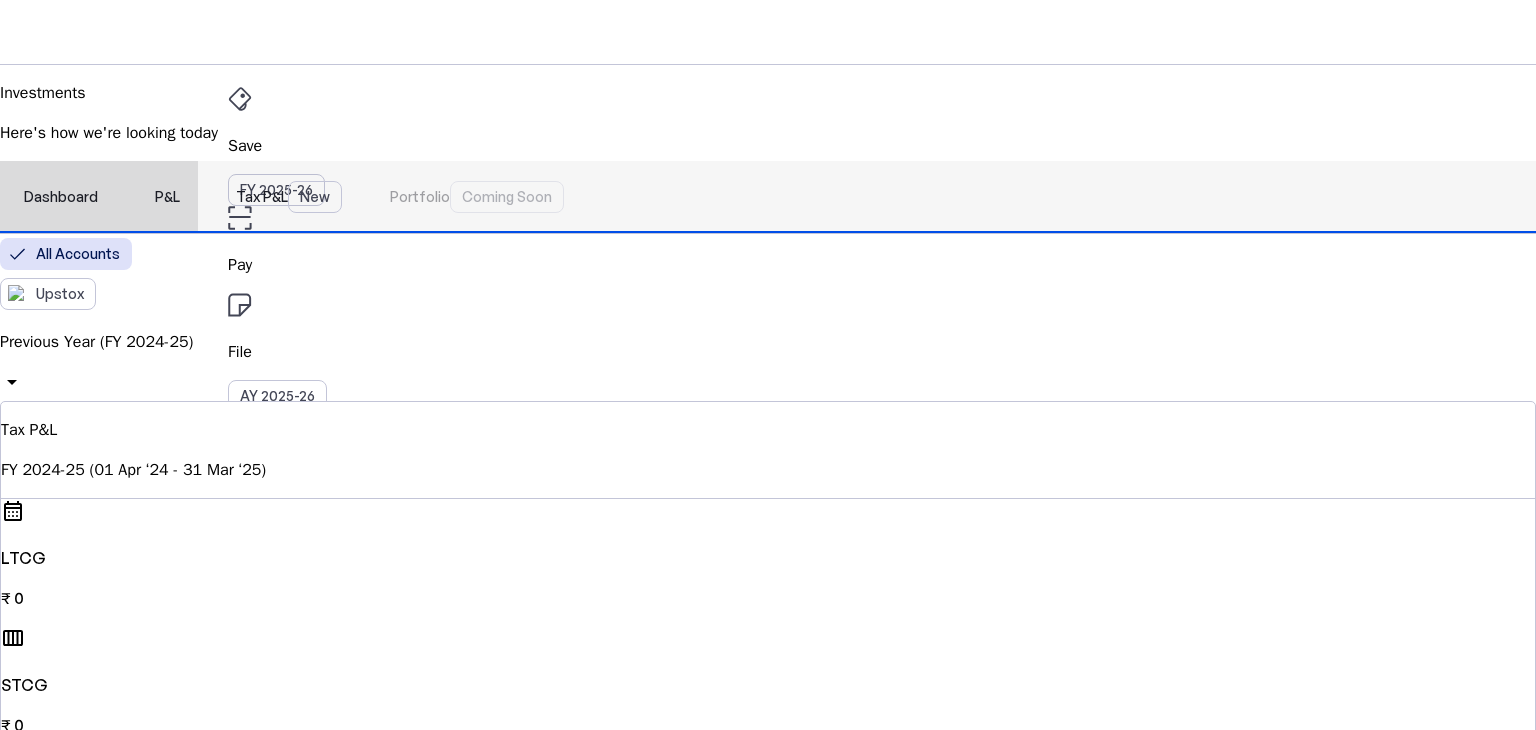 click on "P&L" at bounding box center (167, 197) 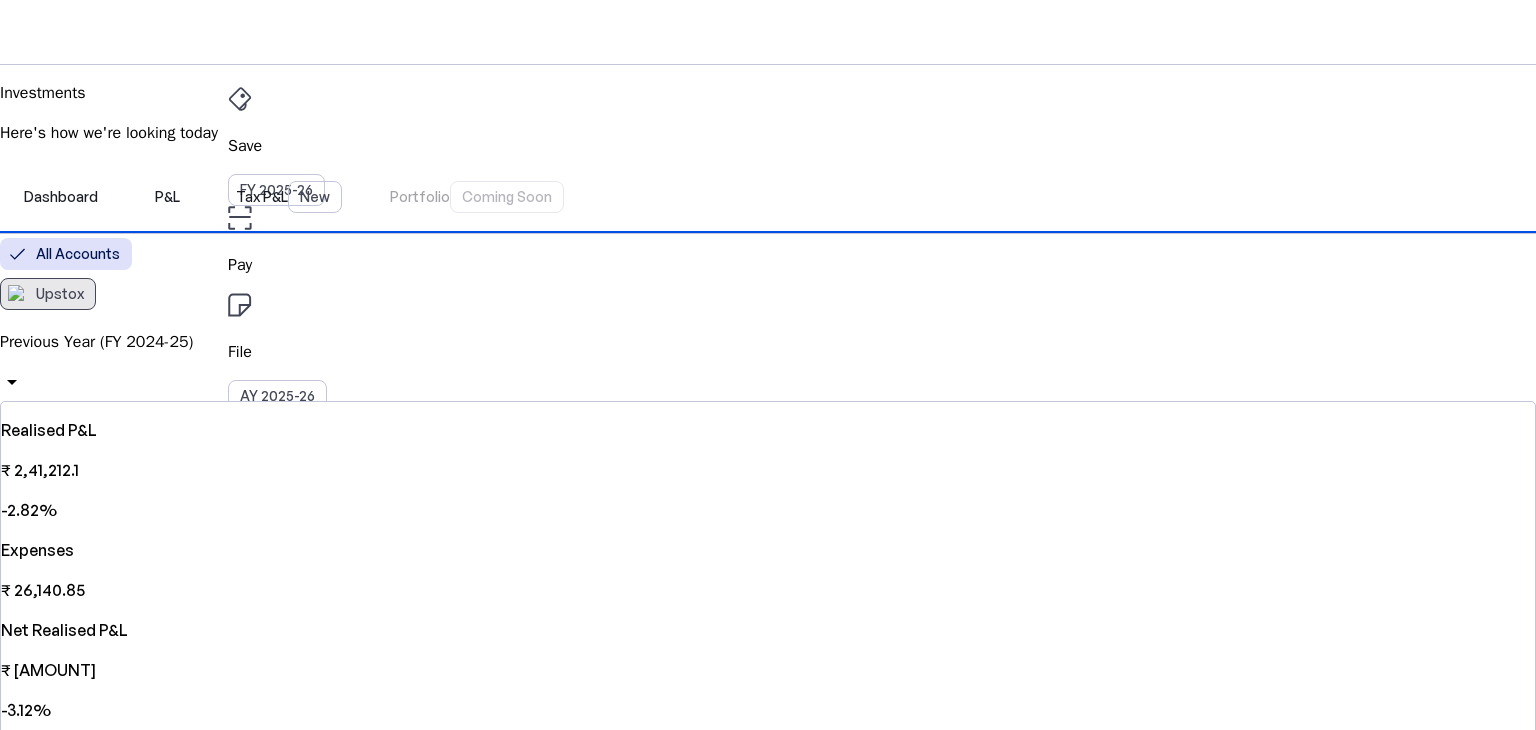 click on "Upstox" at bounding box center (60, 294) 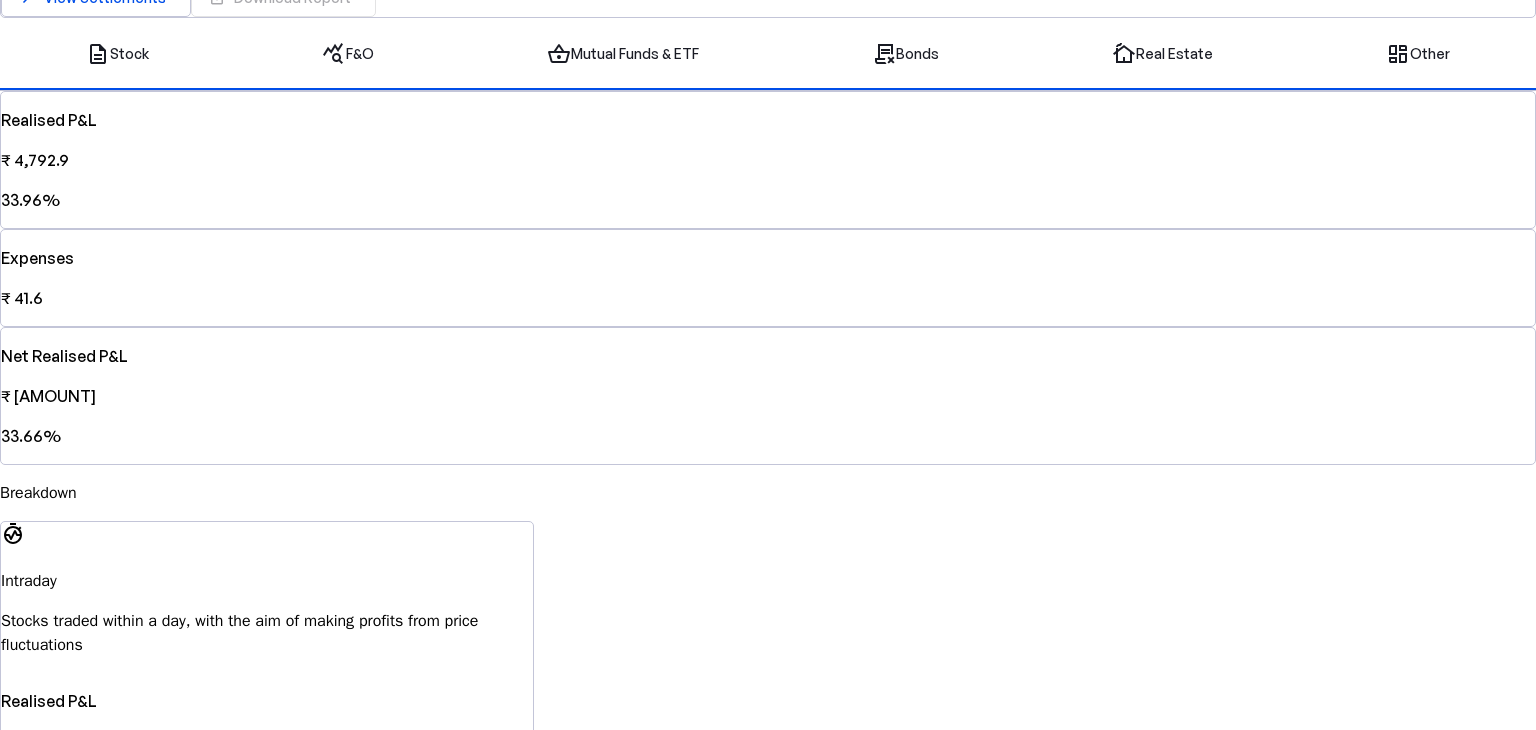 scroll, scrollTop: 733, scrollLeft: 0, axis: vertical 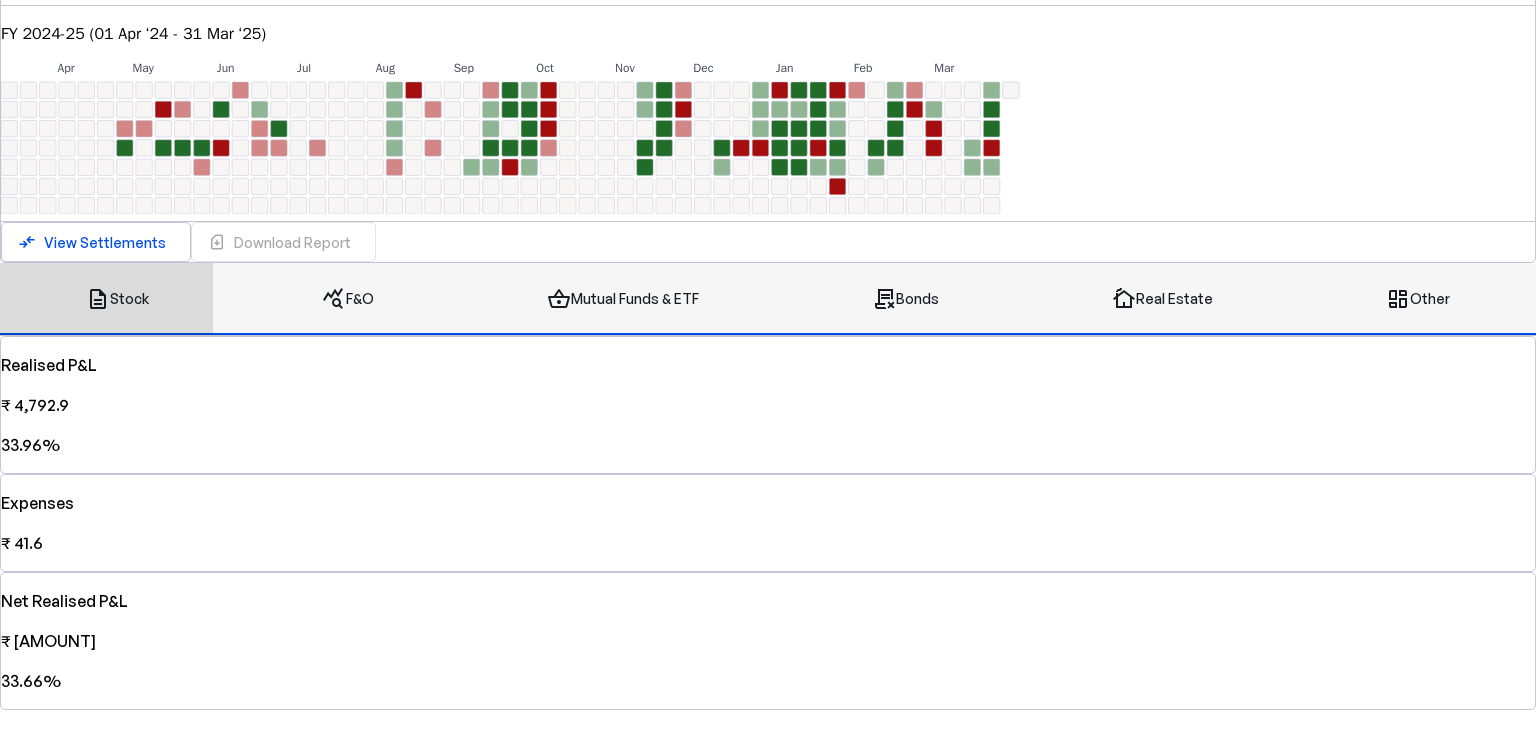 click on "query_stats F&O" at bounding box center (348, 299) 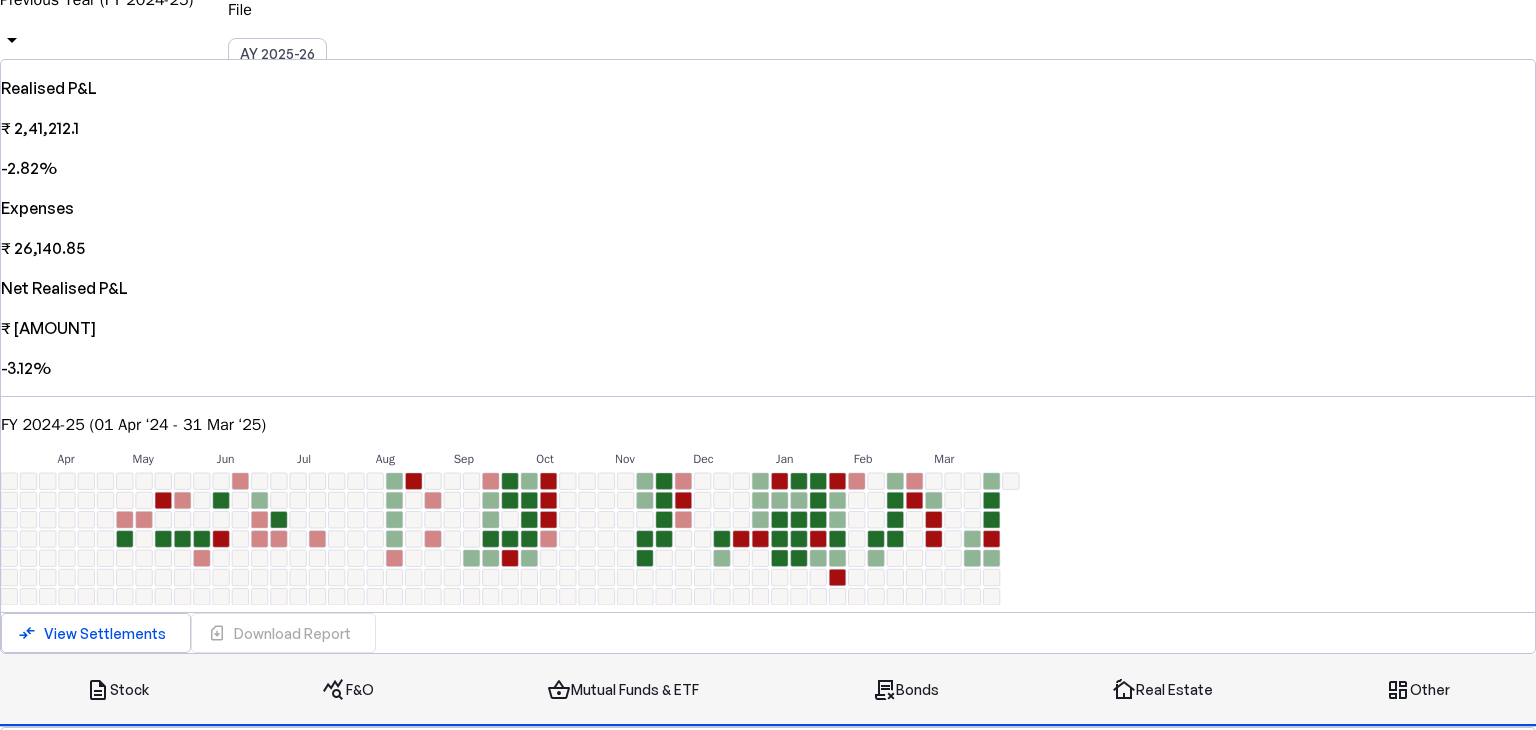 scroll, scrollTop: 309, scrollLeft: 0, axis: vertical 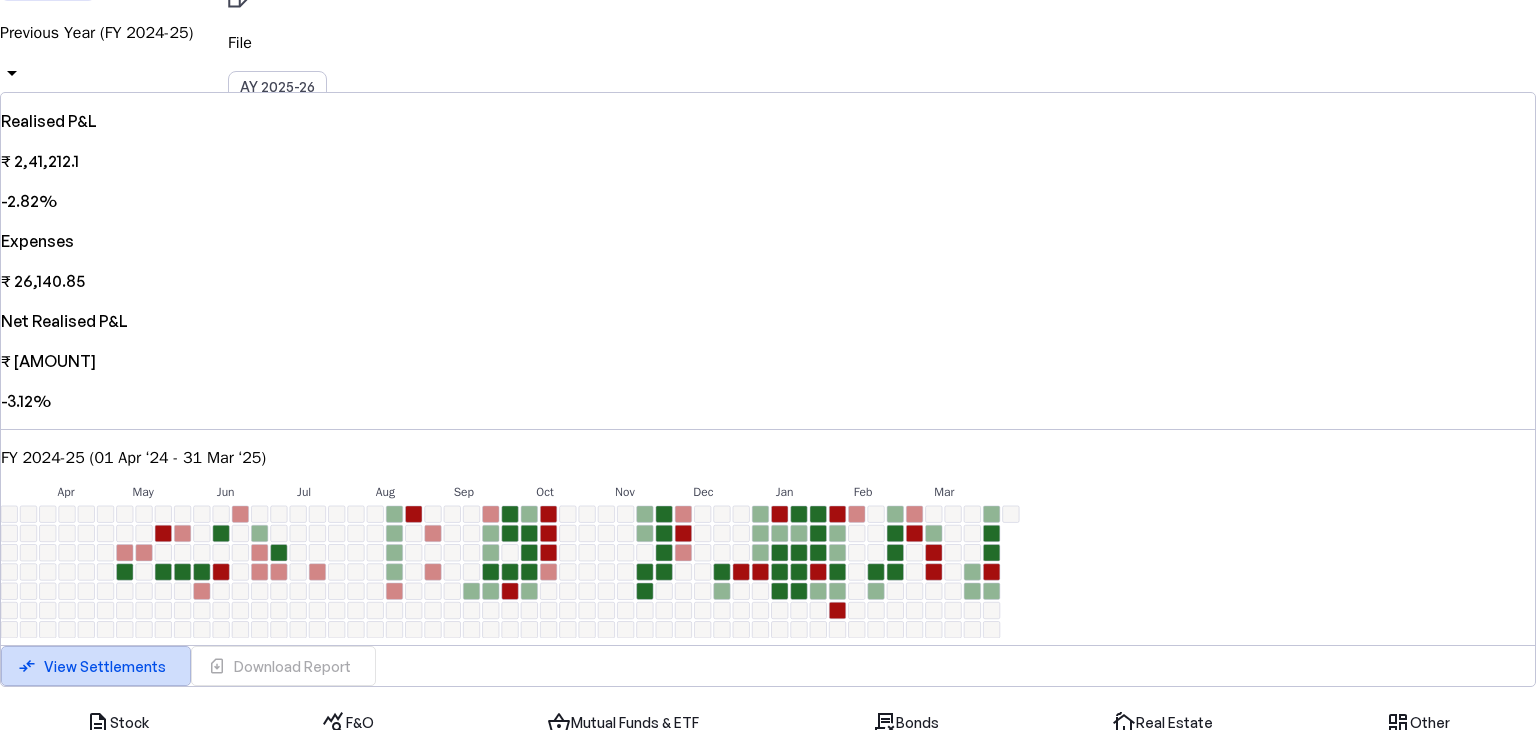 click on "View Settlements" at bounding box center (105, 666) 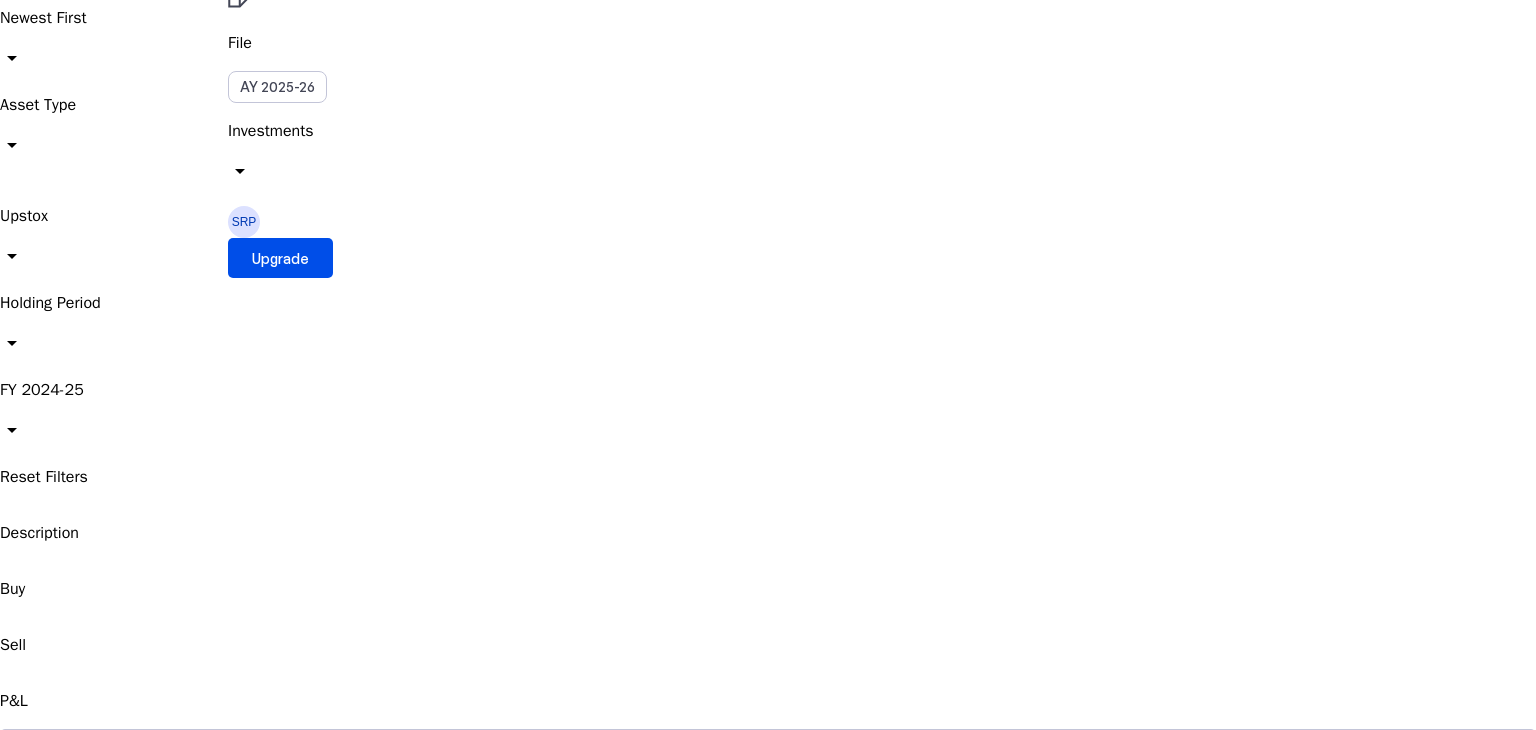 scroll, scrollTop: 0, scrollLeft: 0, axis: both 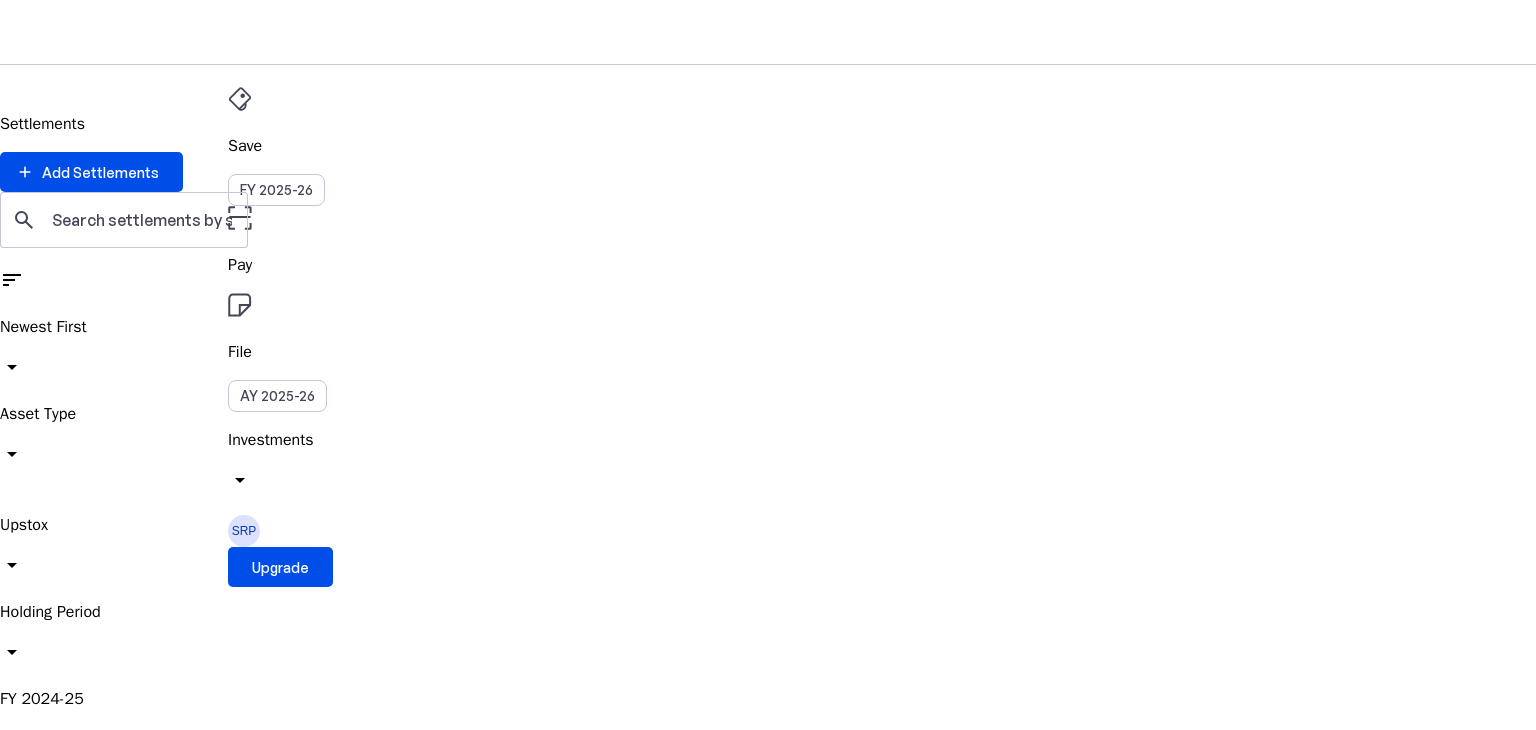 click at bounding box center [12, 77] 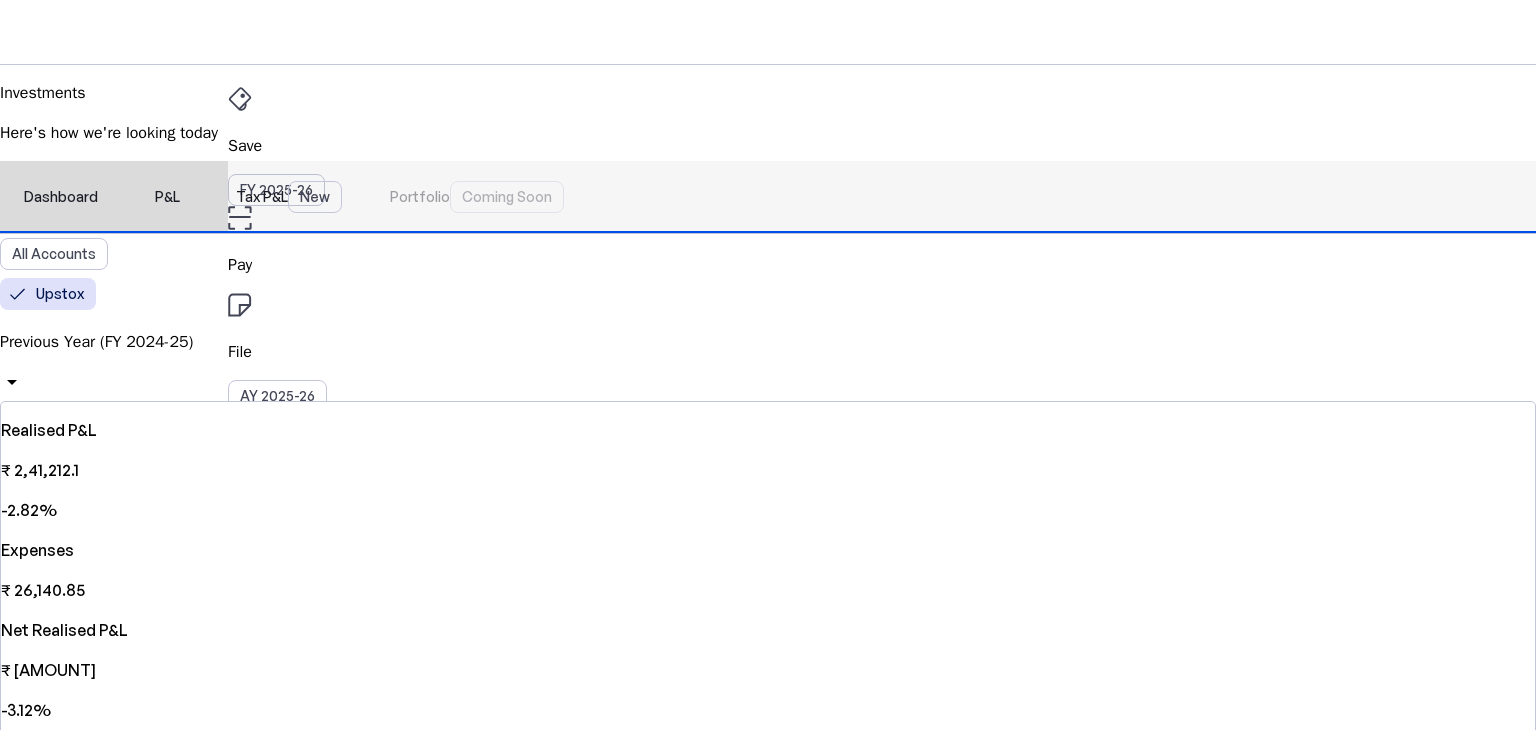 click on "Dashboard" at bounding box center (61, 197) 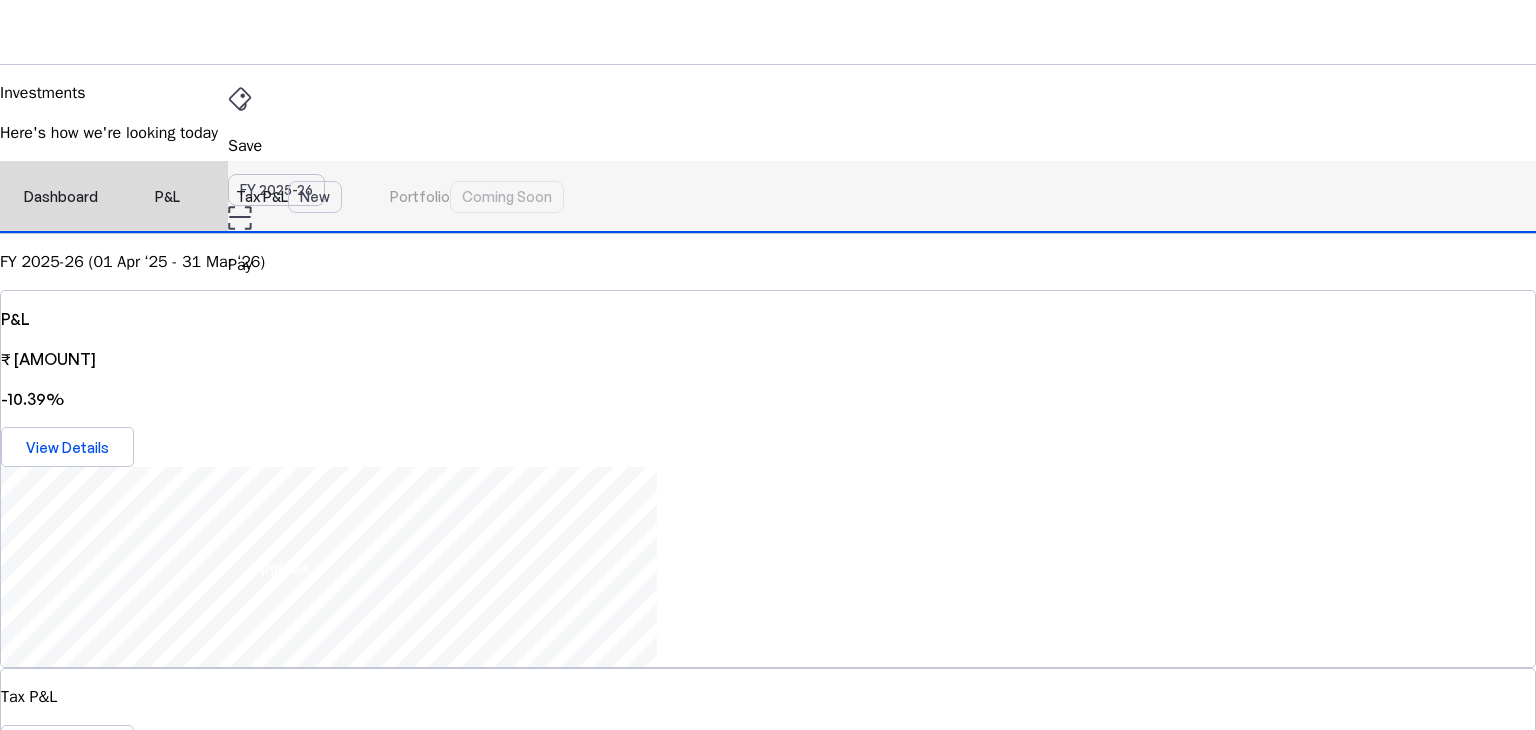 click on "Dashboard" at bounding box center (61, 197) 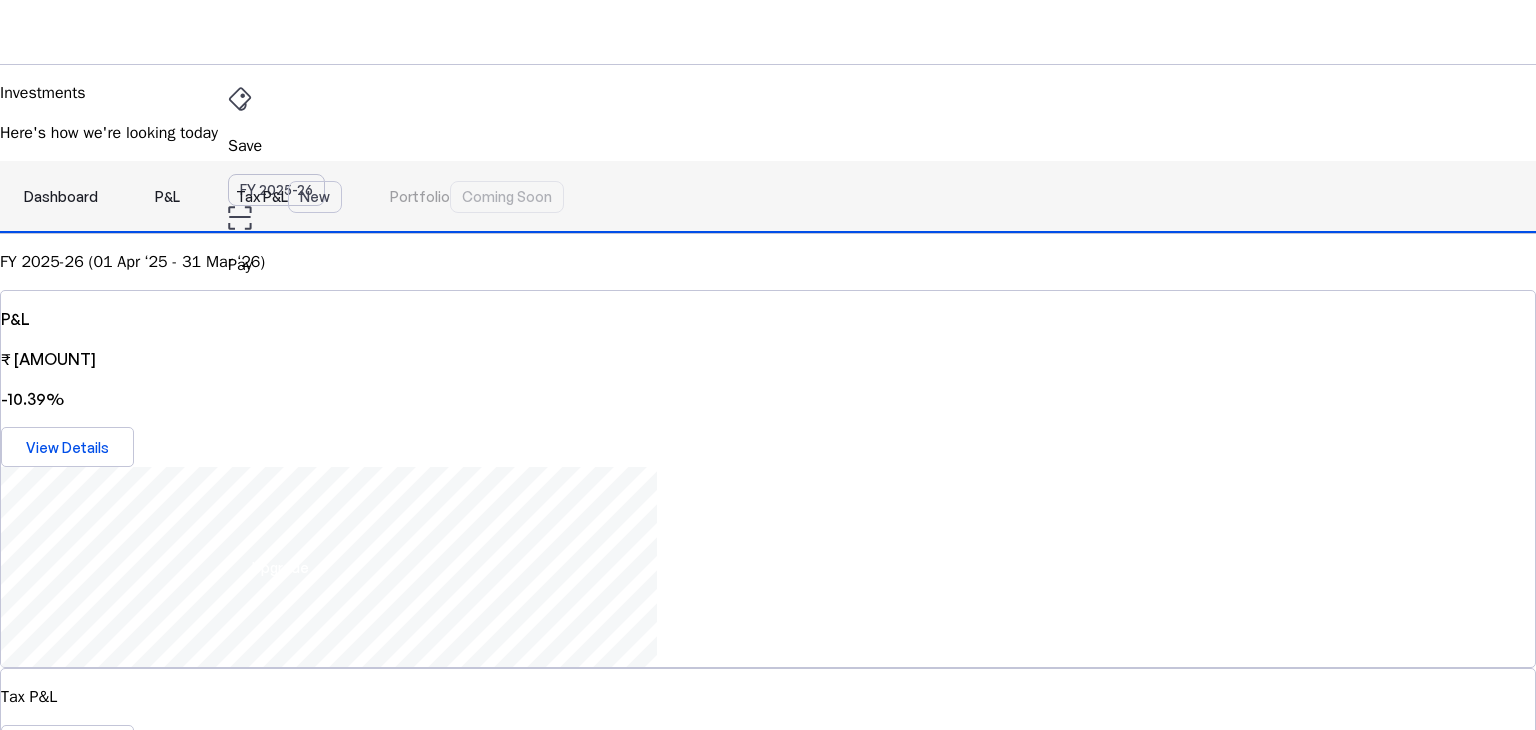 click on "Dashboard" at bounding box center (61, 197) 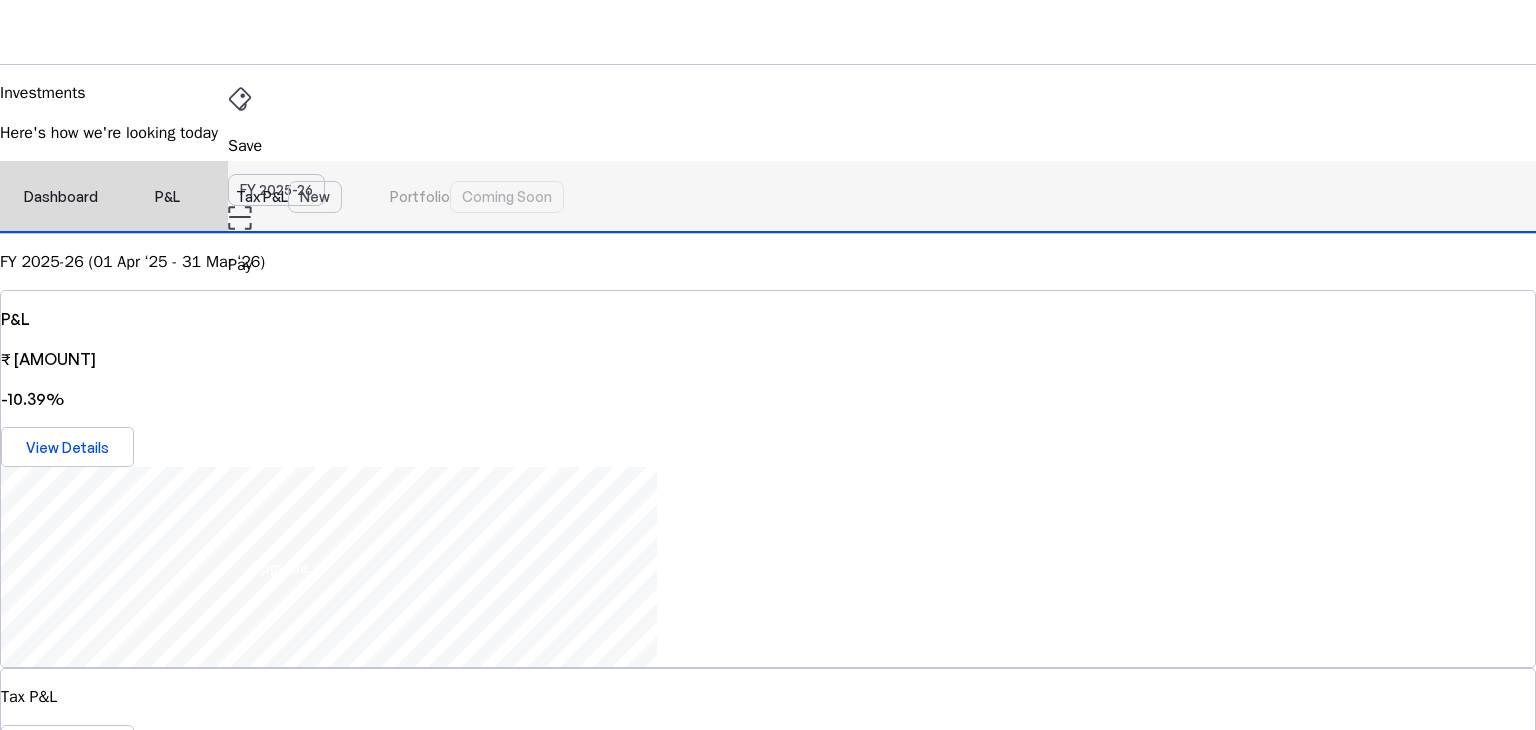 click on "Dashboard" at bounding box center [61, 197] 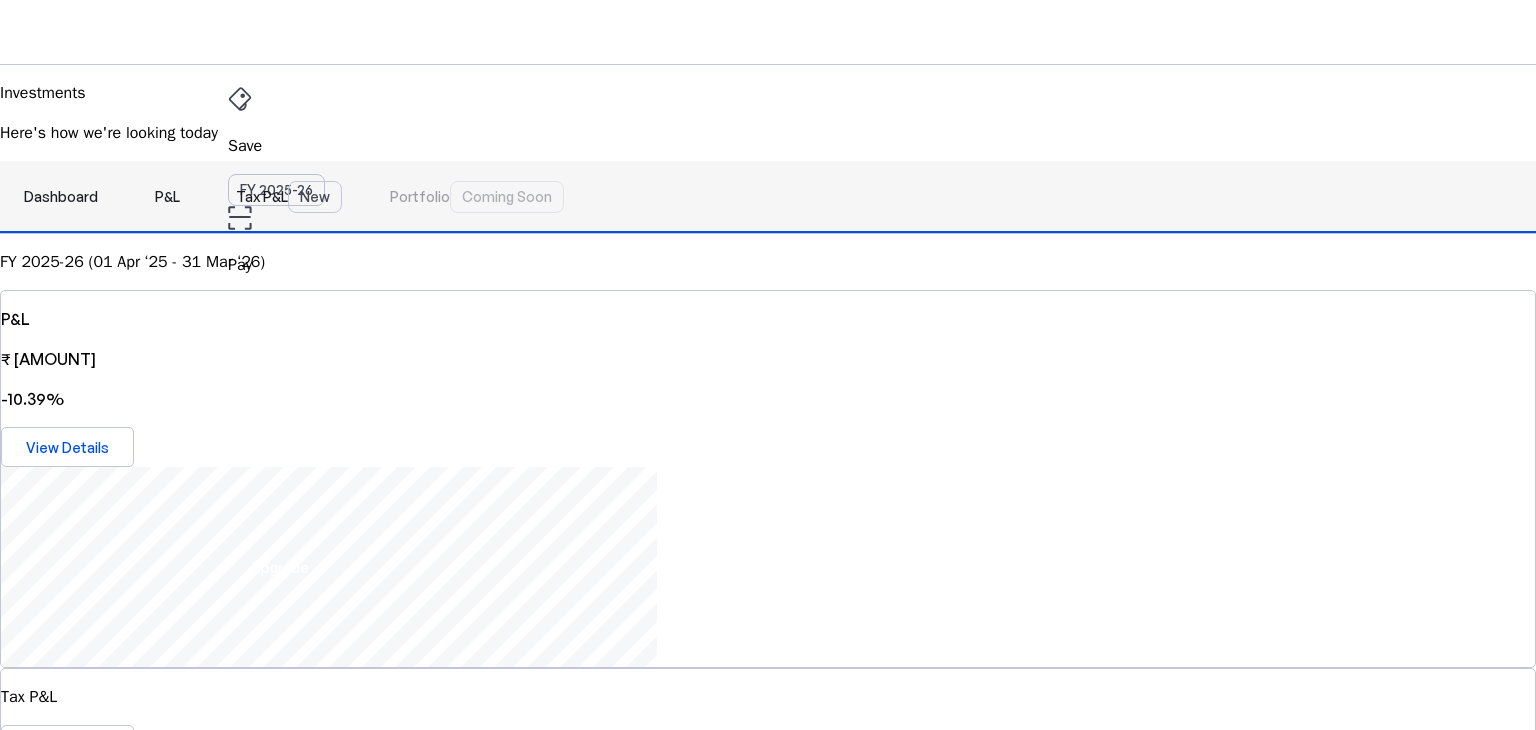 click on "Dashboard" at bounding box center (61, 197) 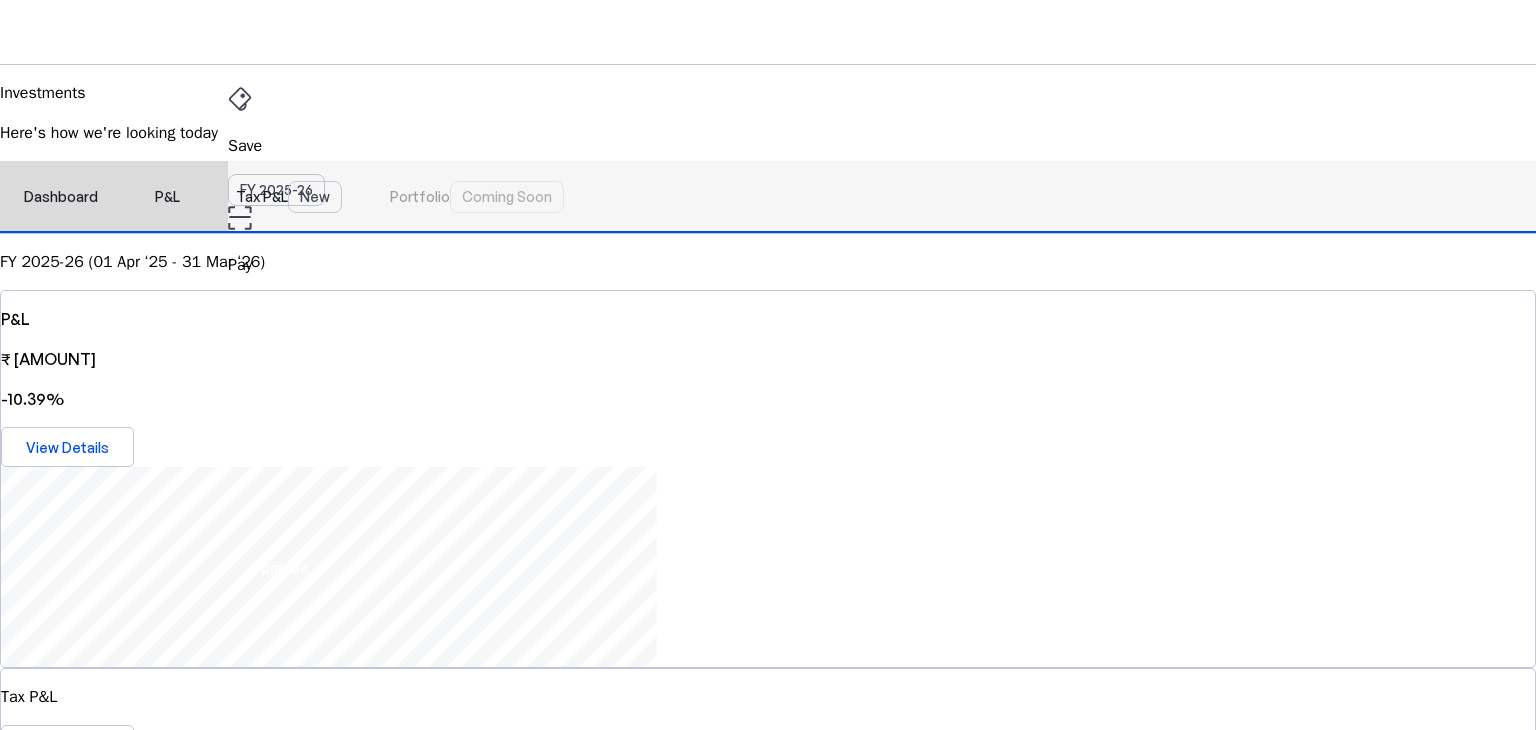 click on "Dashboard" at bounding box center [61, 197] 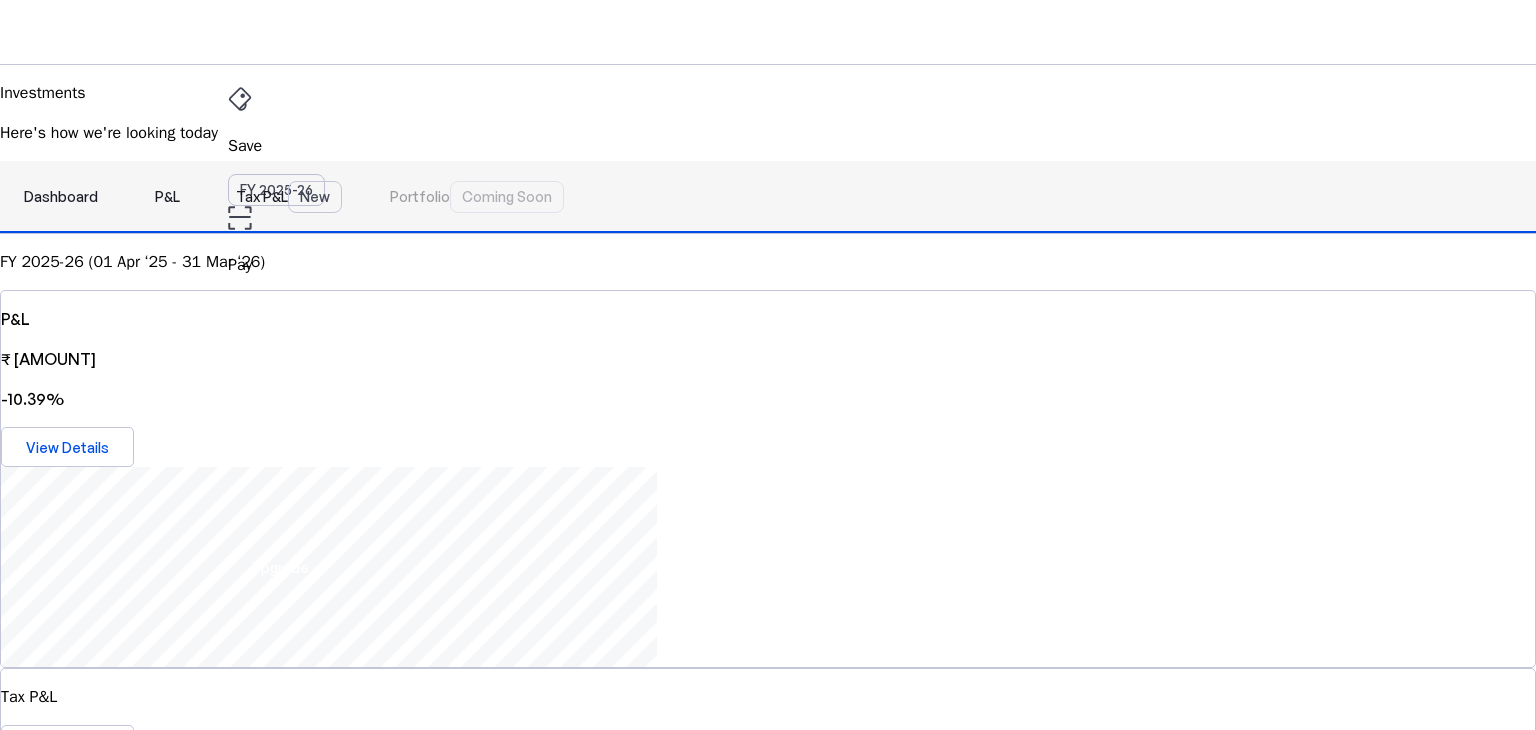 click on "Dashboard" at bounding box center [61, 197] 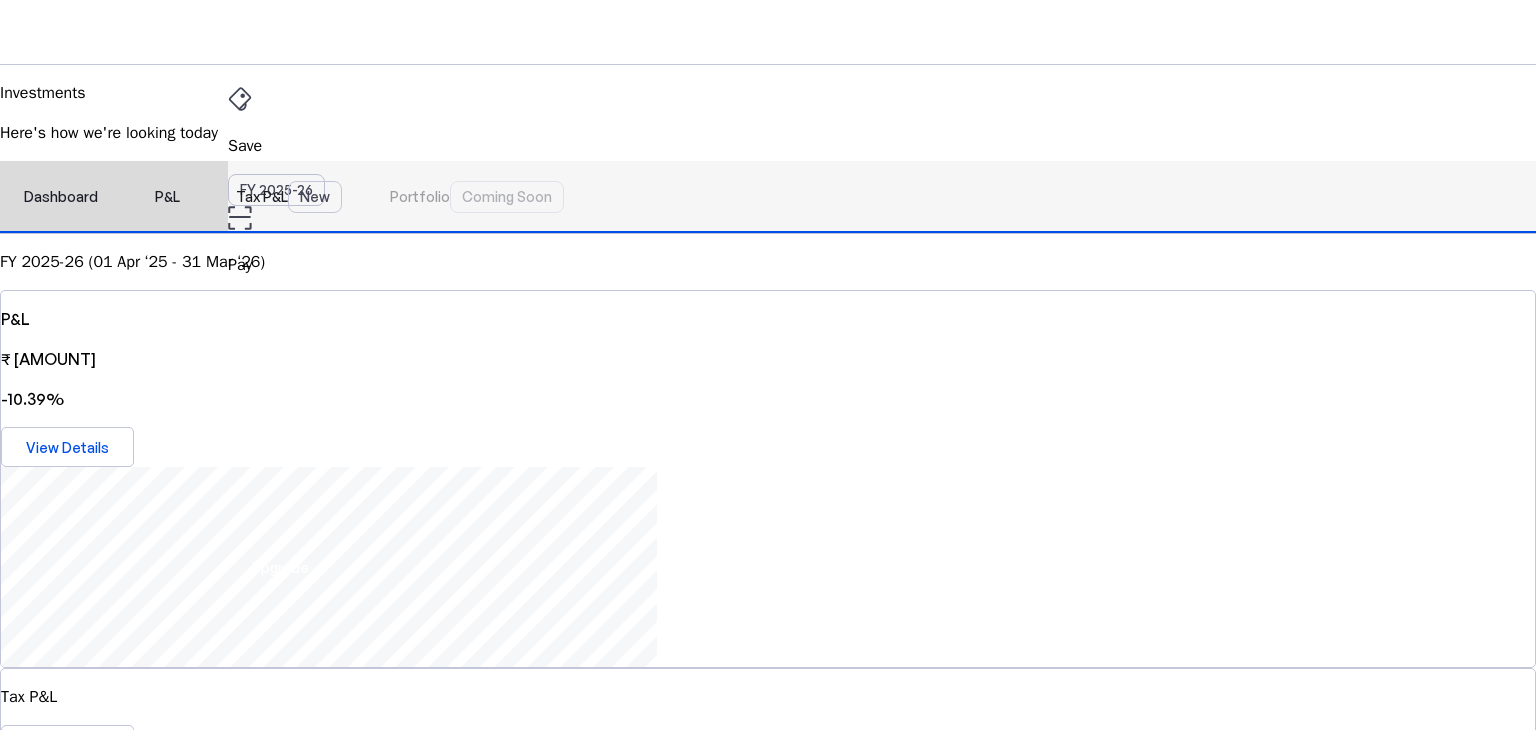 click on "Dashboard" at bounding box center [61, 197] 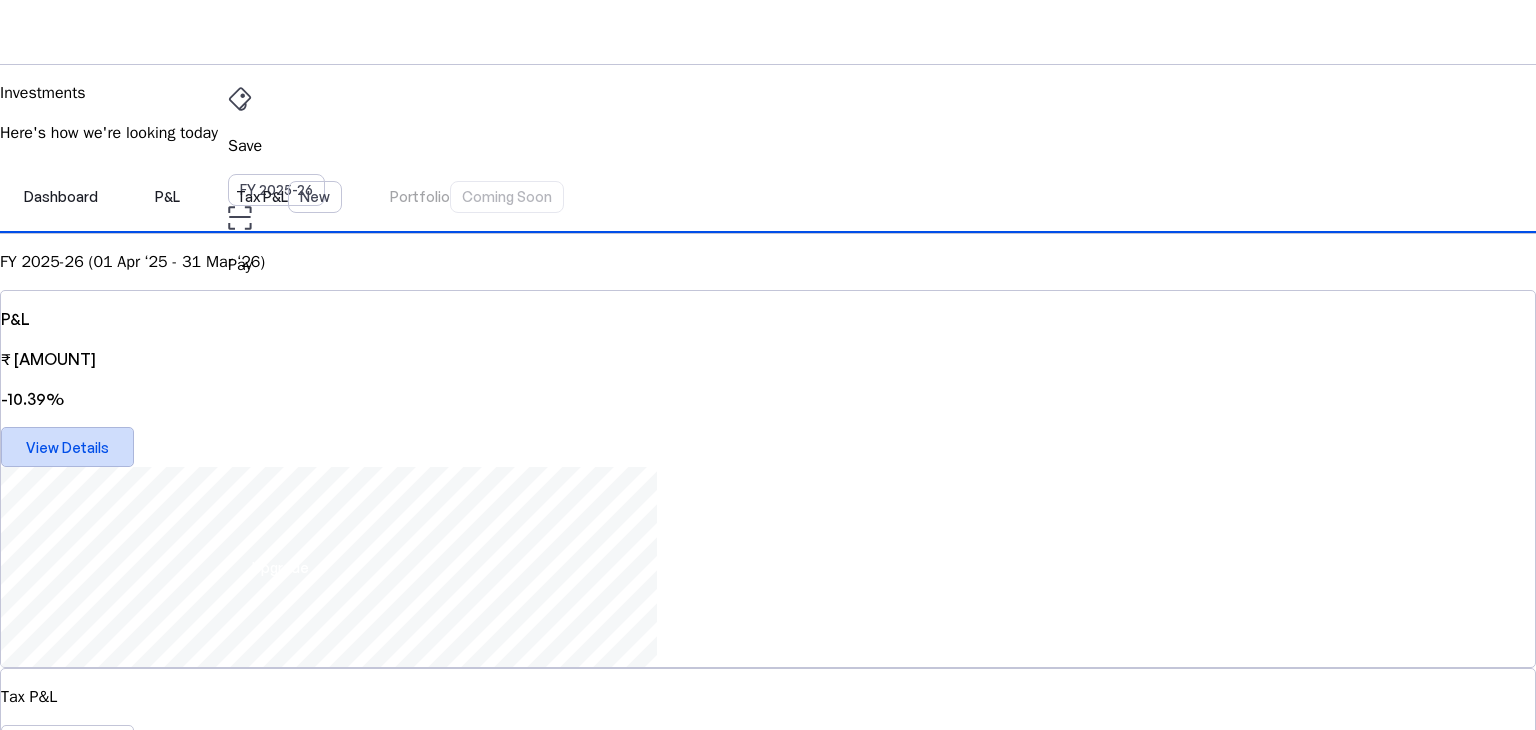 click on "View Details" at bounding box center [67, 447] 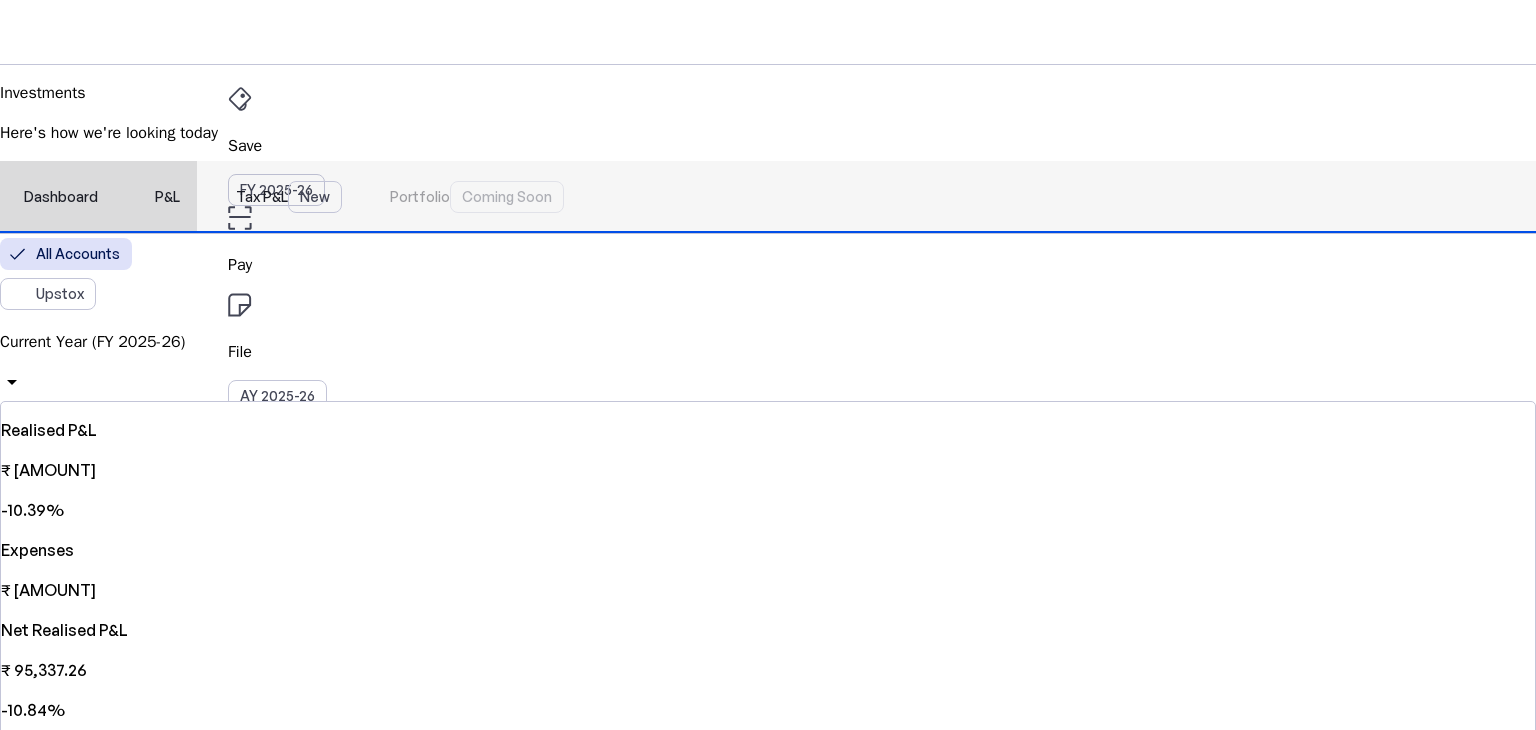 click on "Dashboard" at bounding box center [61, 197] 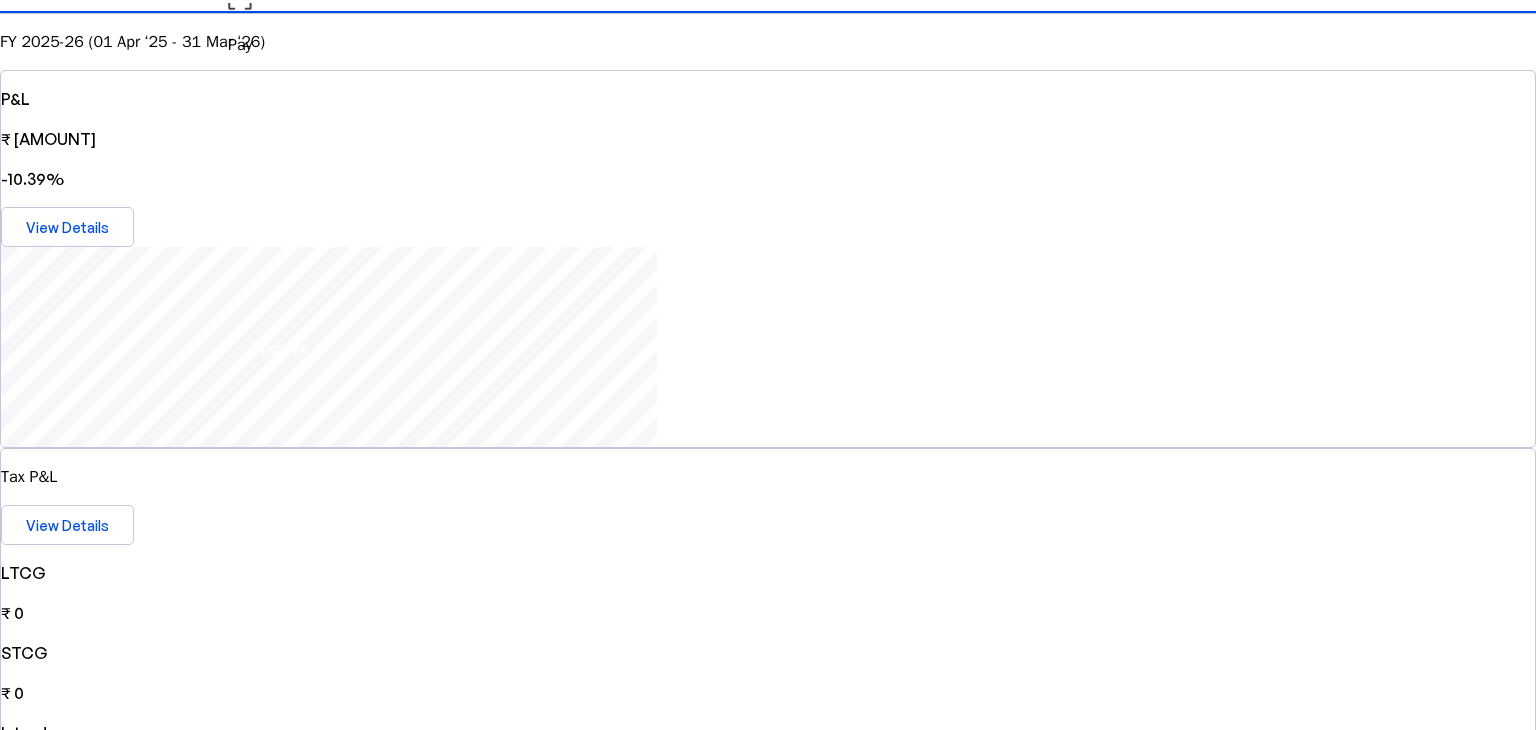 scroll, scrollTop: 0, scrollLeft: 0, axis: both 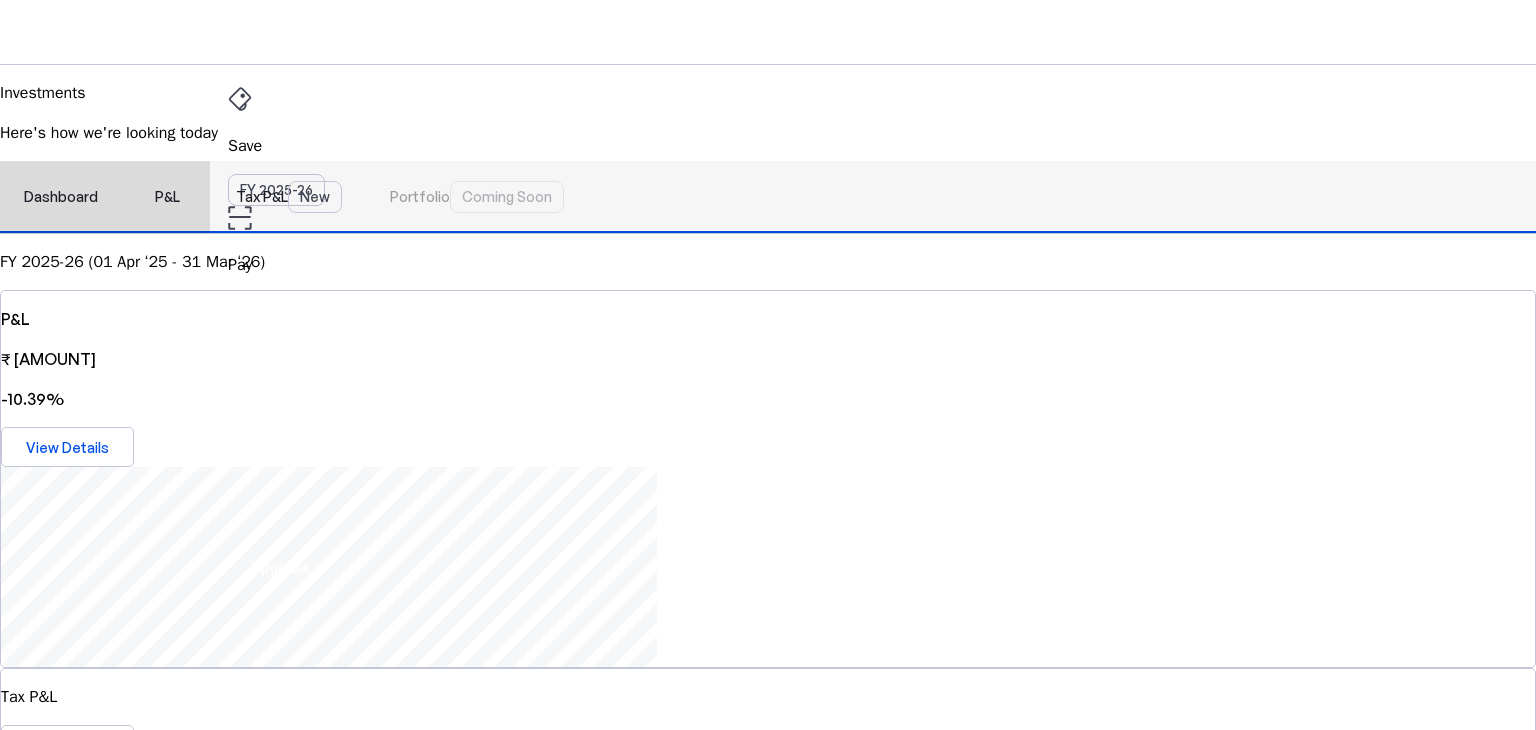 click on "Tax P&L  New" at bounding box center [289, 197] 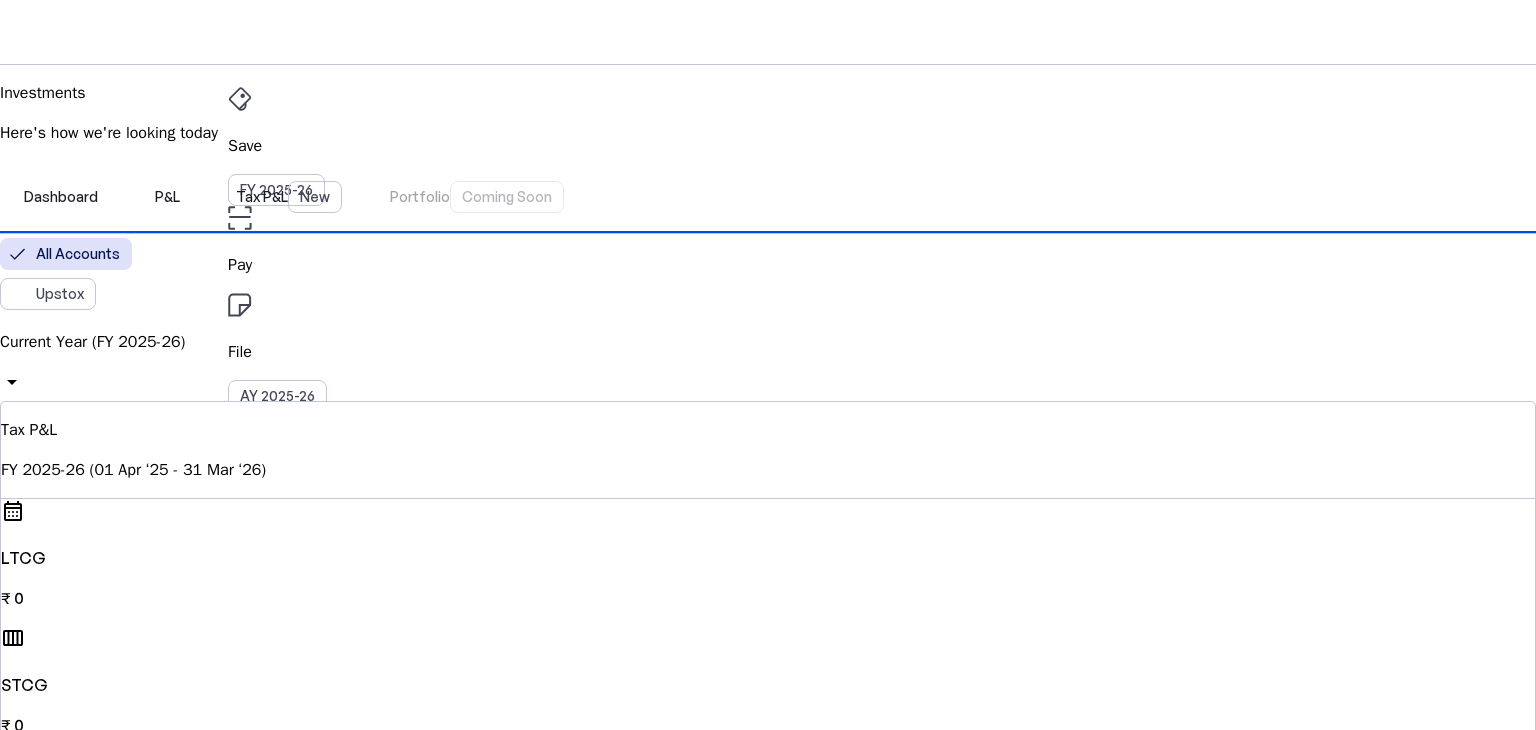 click on "Current Year (FY 2025-26)" at bounding box center (768, 342) 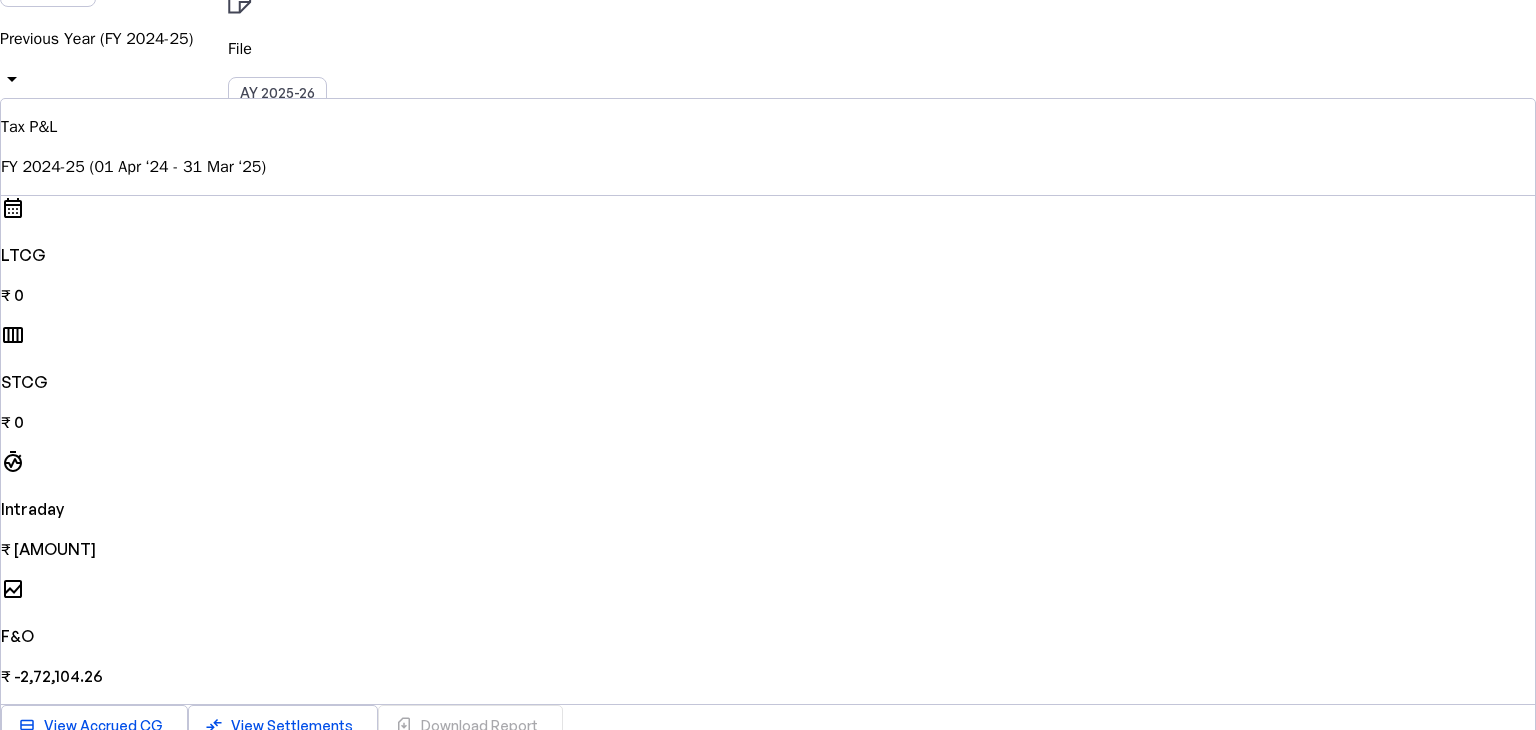 scroll, scrollTop: 0, scrollLeft: 0, axis: both 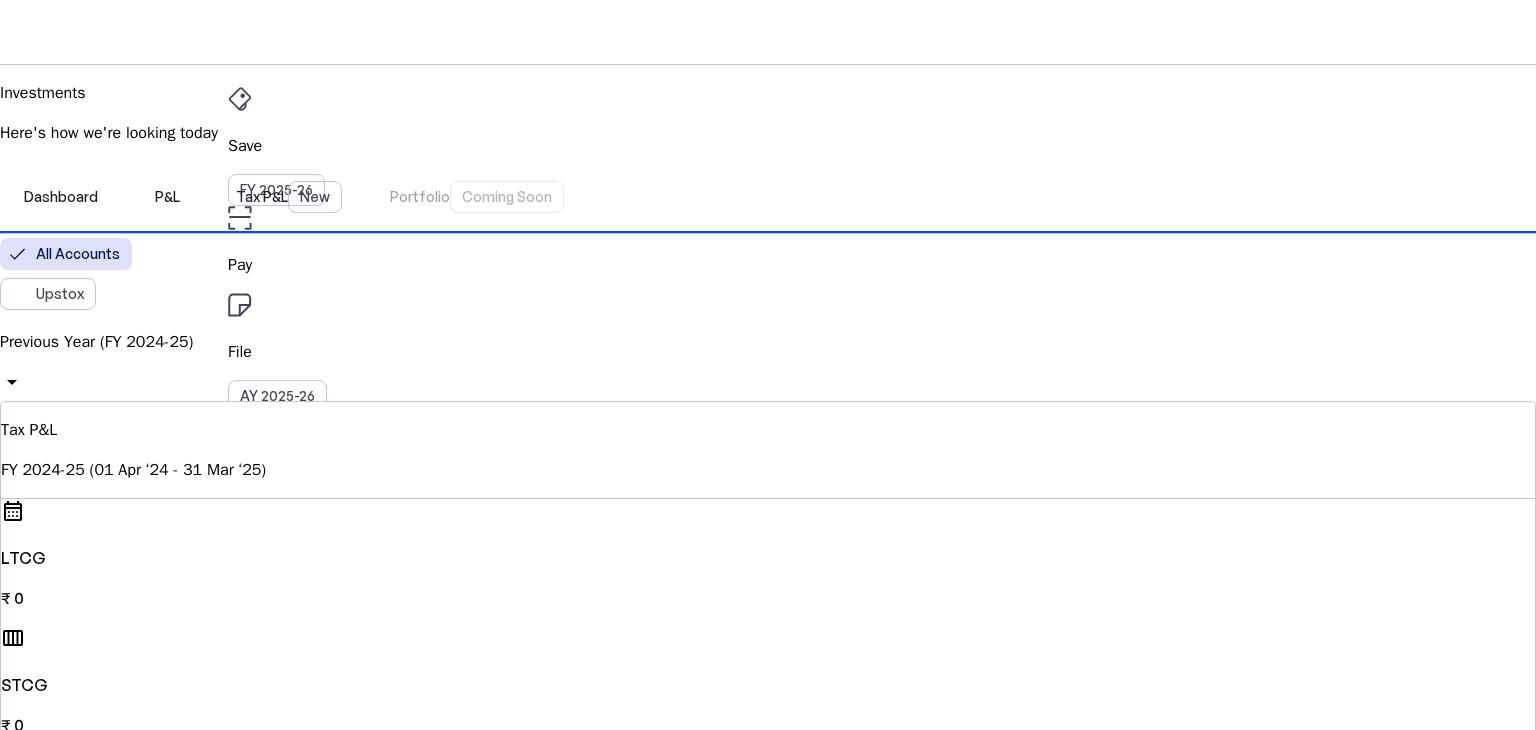 click on "Dashboard   P&L   Tax P&L  New  Portfolio  Coming Soon" at bounding box center [768, 197] 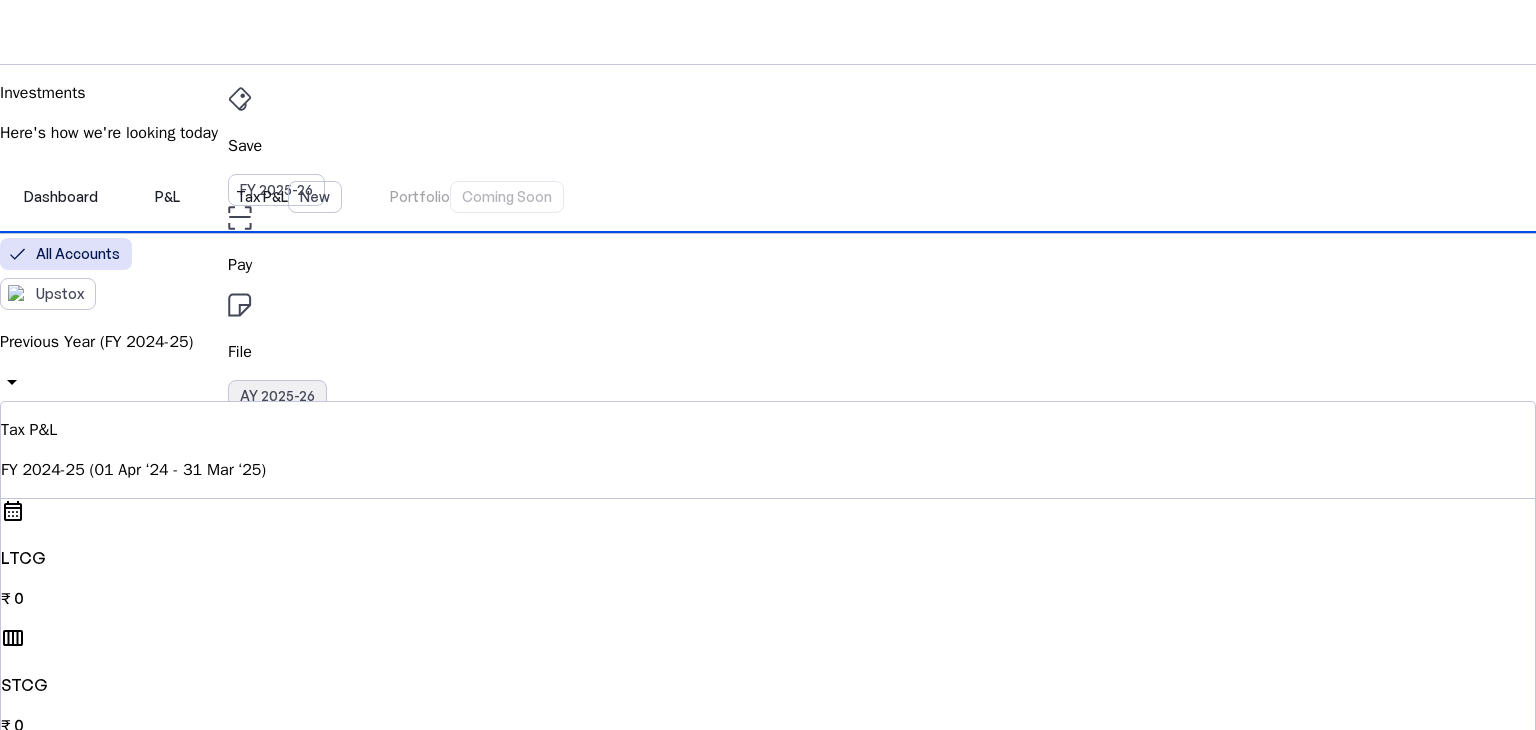click on "AY 2025-26" at bounding box center (277, 396) 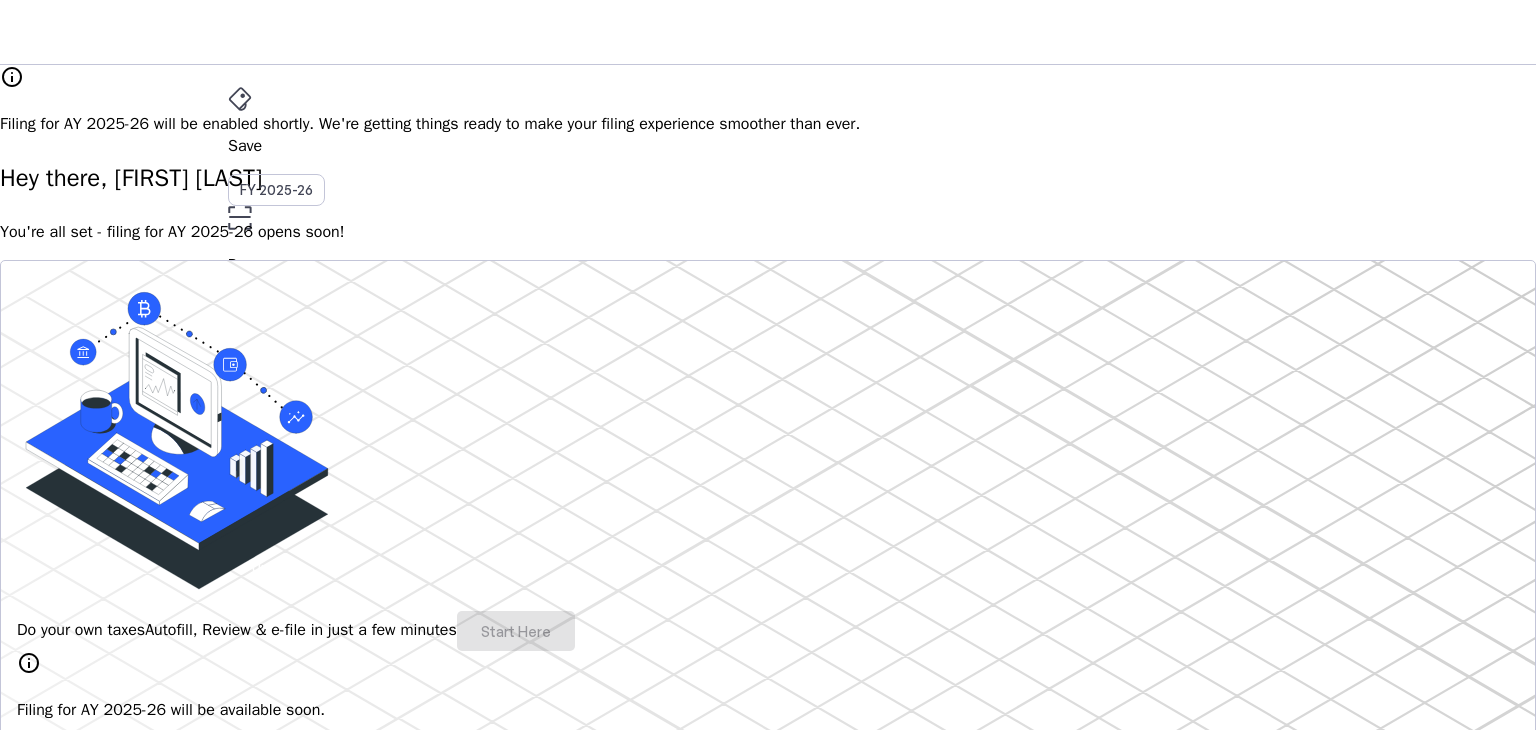 click on "info Filing for AY [YEAR]-[YEAR] will be enabled shortly. We're getting things ready to make your filing experience smoother than ever. Hey there, [FIRST] [LAST] You're all set - filing for AY [YEAR]-[YEAR] opens soon! Do your own taxes Autofill, Review & e-file in just a few minutes Start Here info Filing for AY [YEAR]-[YEAR] will be available soon. 4.8/5 | 1400 reviews We do your taxes Expert will prepare, review & e-file your tax return, making sure nothing gets missed. Explore Benefits of filing on Quicko Fetch everything using Autofill Automatically retrieve your income, deductions, tax credits & losses directly from ITD. No need of any forms! Connect to multiple apps In just a few clicks, seamlessly fetch all your trades directly from your broker and ensure accurate reporting. Get Personalized Insights Gain full visibility into the computation. Easily view and understand how your taxes are calculated. Explore Upgrade to Elite Learn More File Revised Return Revise Return View E-Filed Returns Explore" at bounding box center (768, 1619) 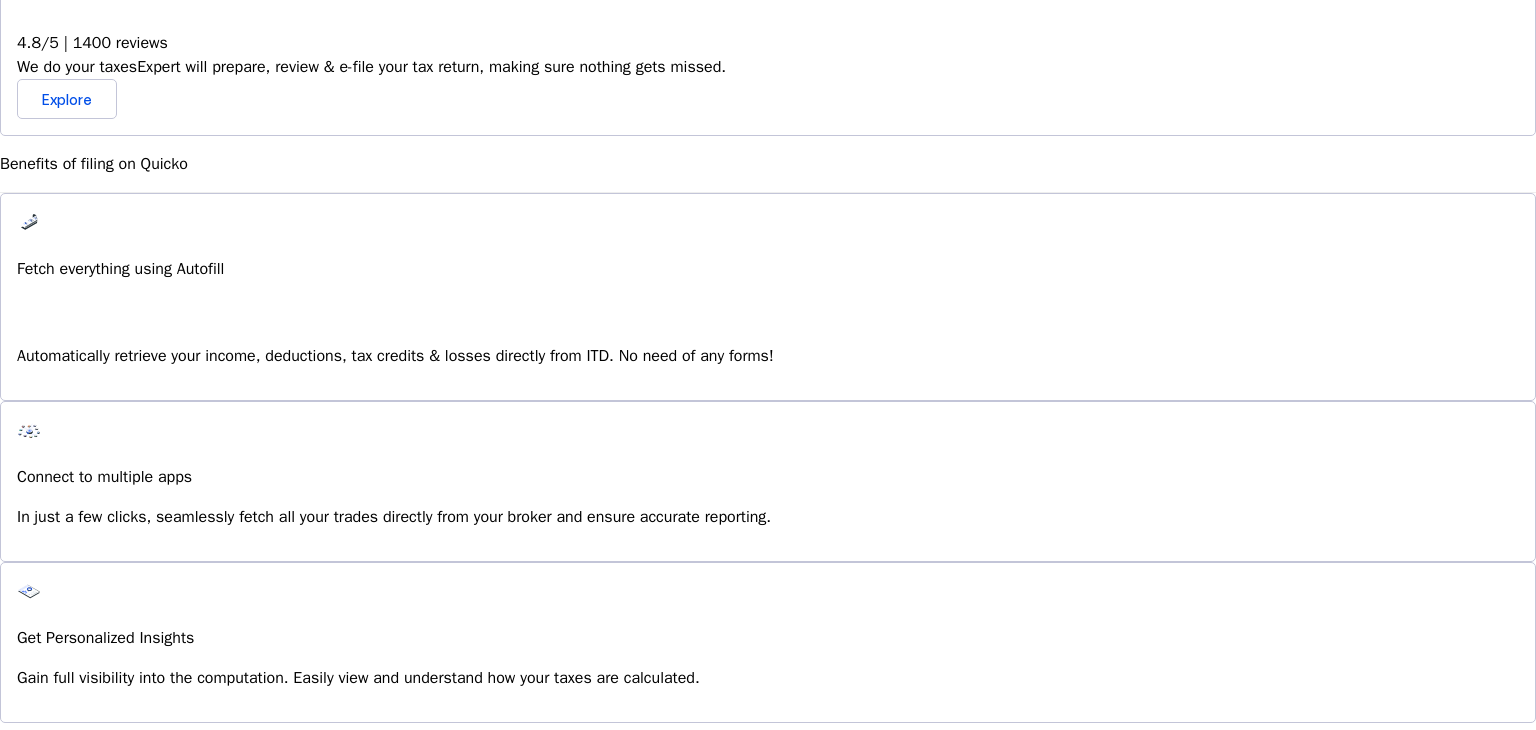 scroll, scrollTop: 1248, scrollLeft: 0, axis: vertical 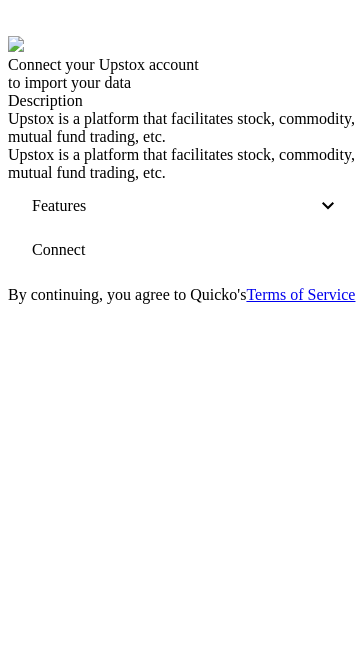 click on "Connect" at bounding box center [58, 250] 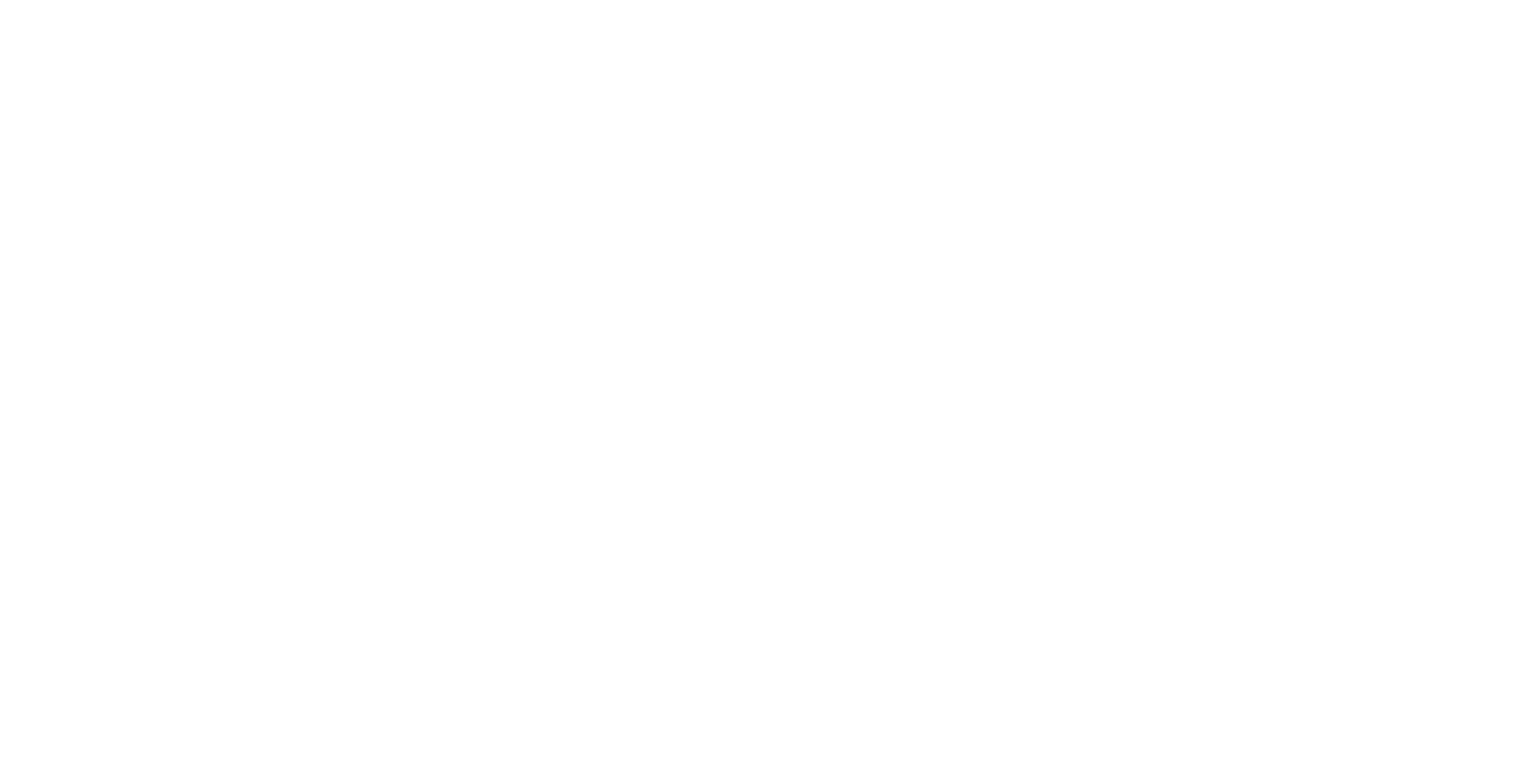 scroll, scrollTop: 0, scrollLeft: 0, axis: both 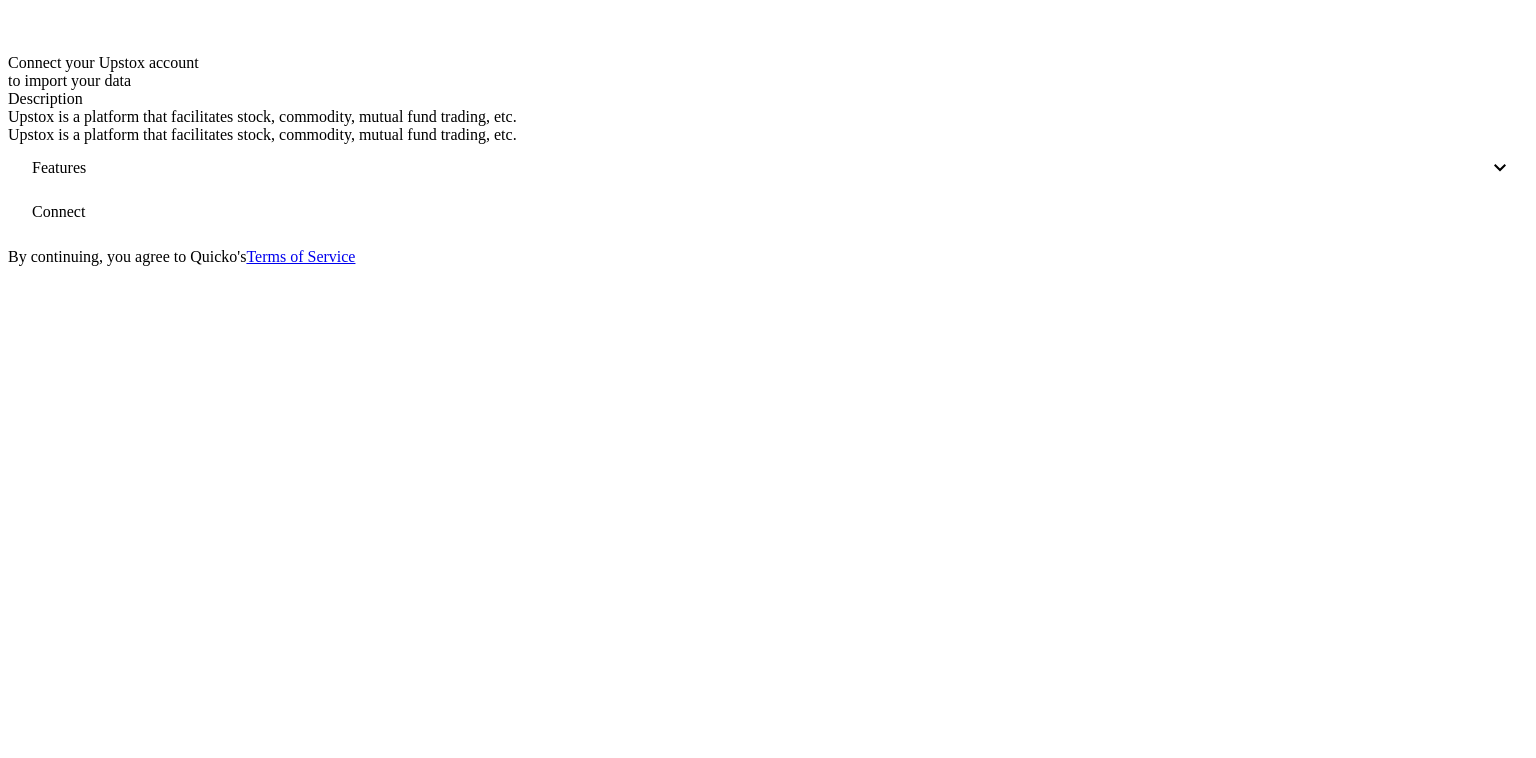 click on "Connect your Upstox account   to import your data     Description  Upstox is a platform that facilitates stock, commodity, mutual fund trading, etc.    Upstox is a platform that facilitates stock, commodity, mutual fund trading, etc.    Features  check_circle  Access profile information such as [DOCUMENT_ID], [NAME]. etc.  check_circle  Access your trade book across multiple asset classes  check_circle  Access your current holdings across multiple asset classes" at bounding box center [768, 100] 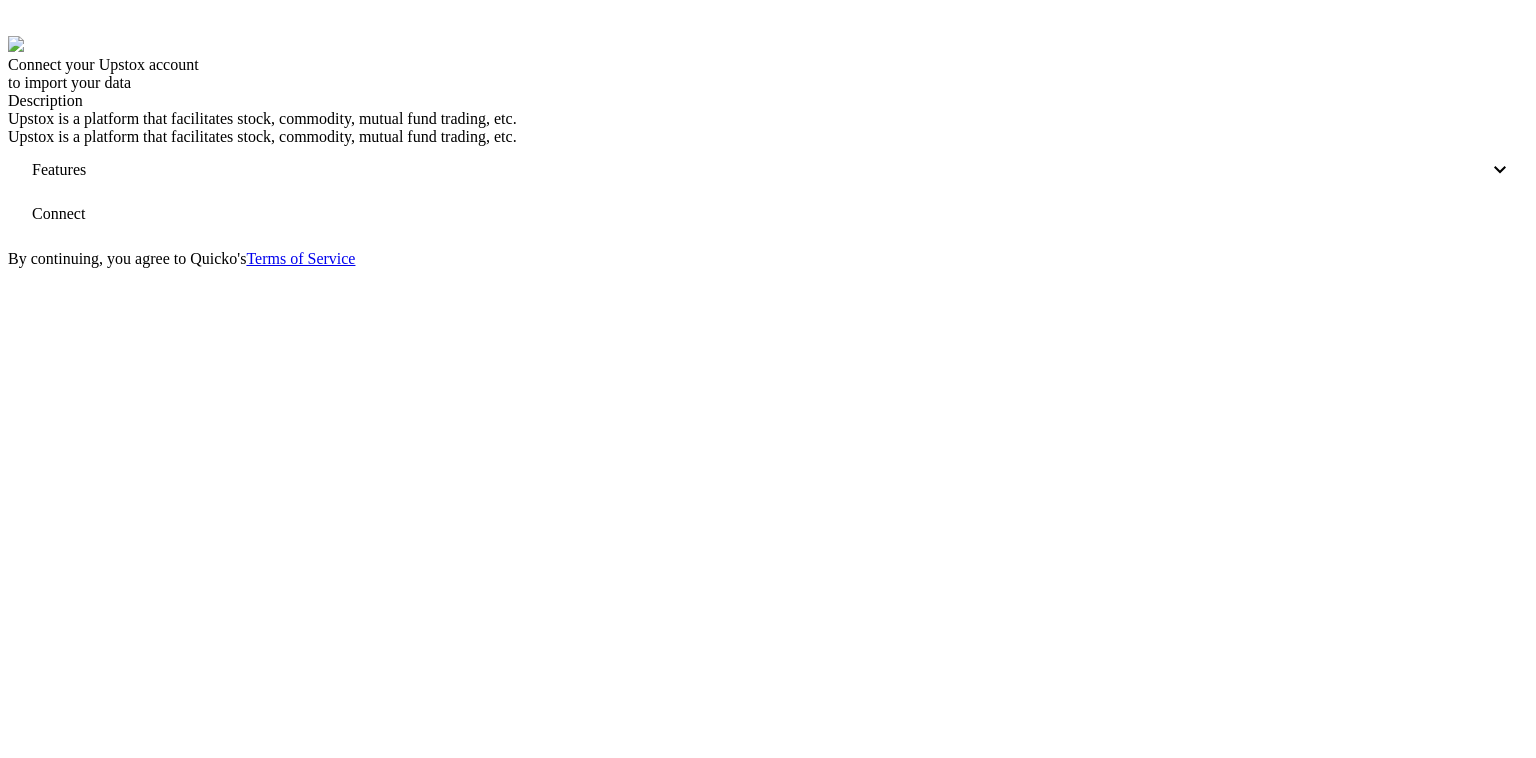 click at bounding box center [1500, 170] 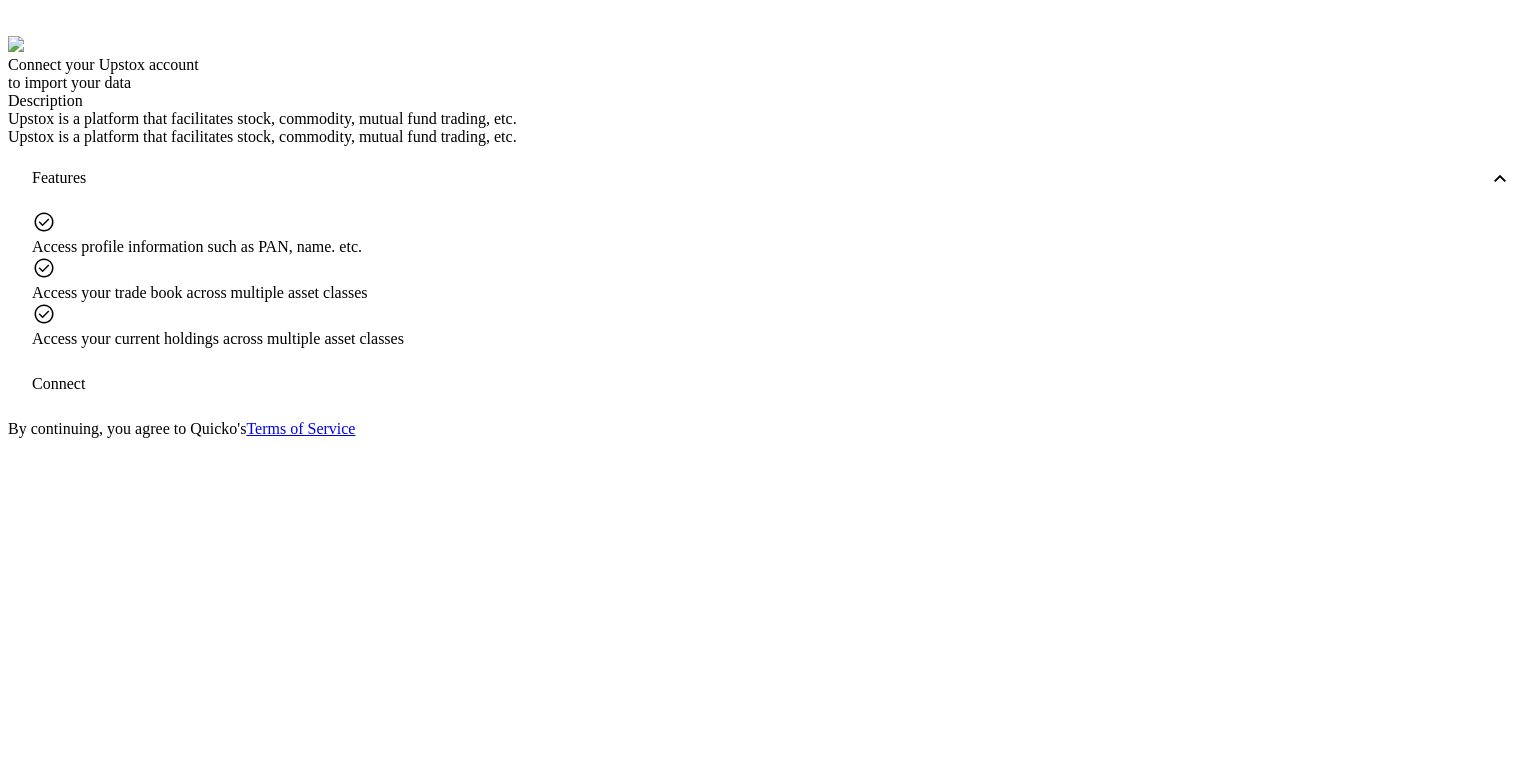 click on "Connect" at bounding box center [58, 384] 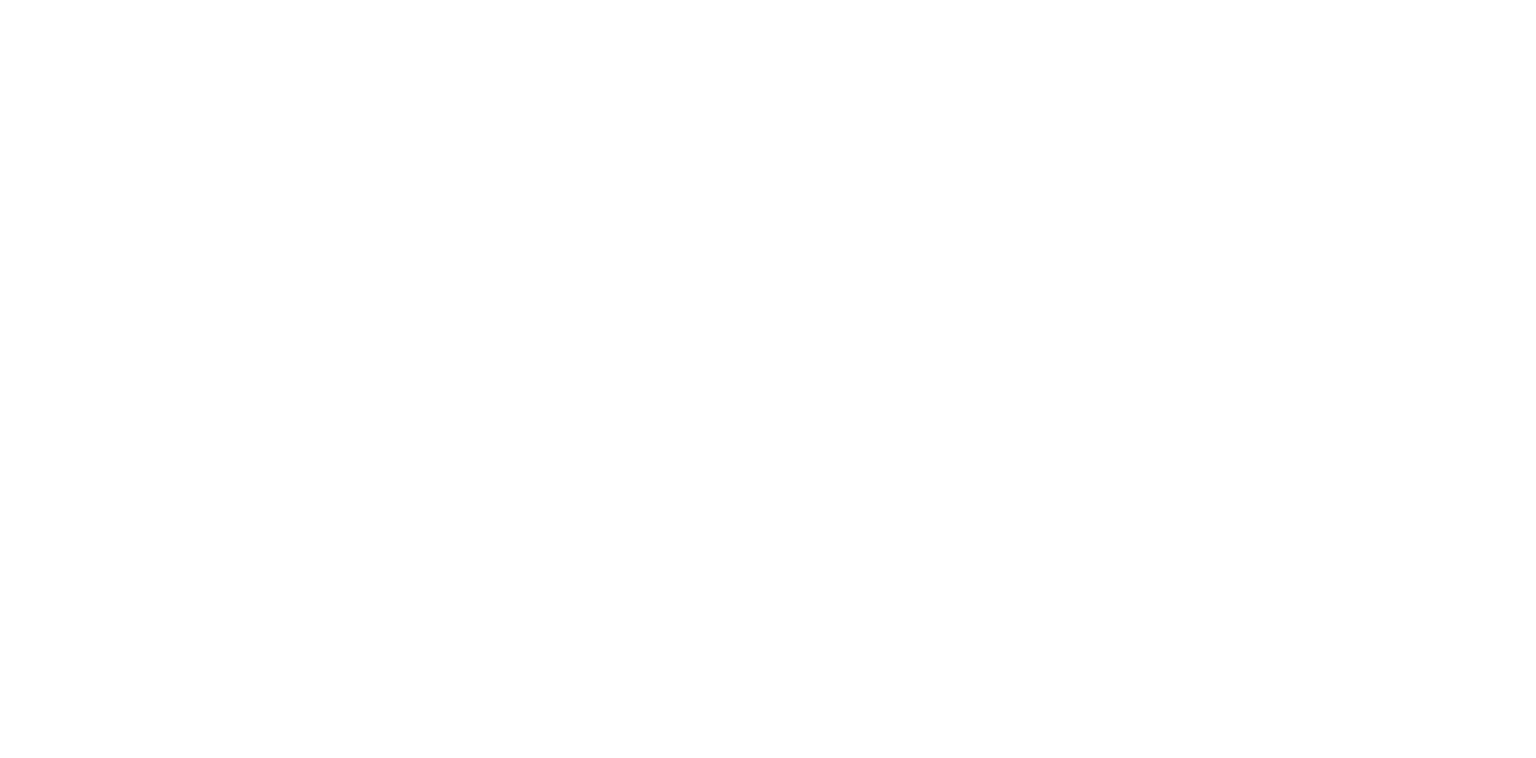 scroll, scrollTop: 0, scrollLeft: 0, axis: both 